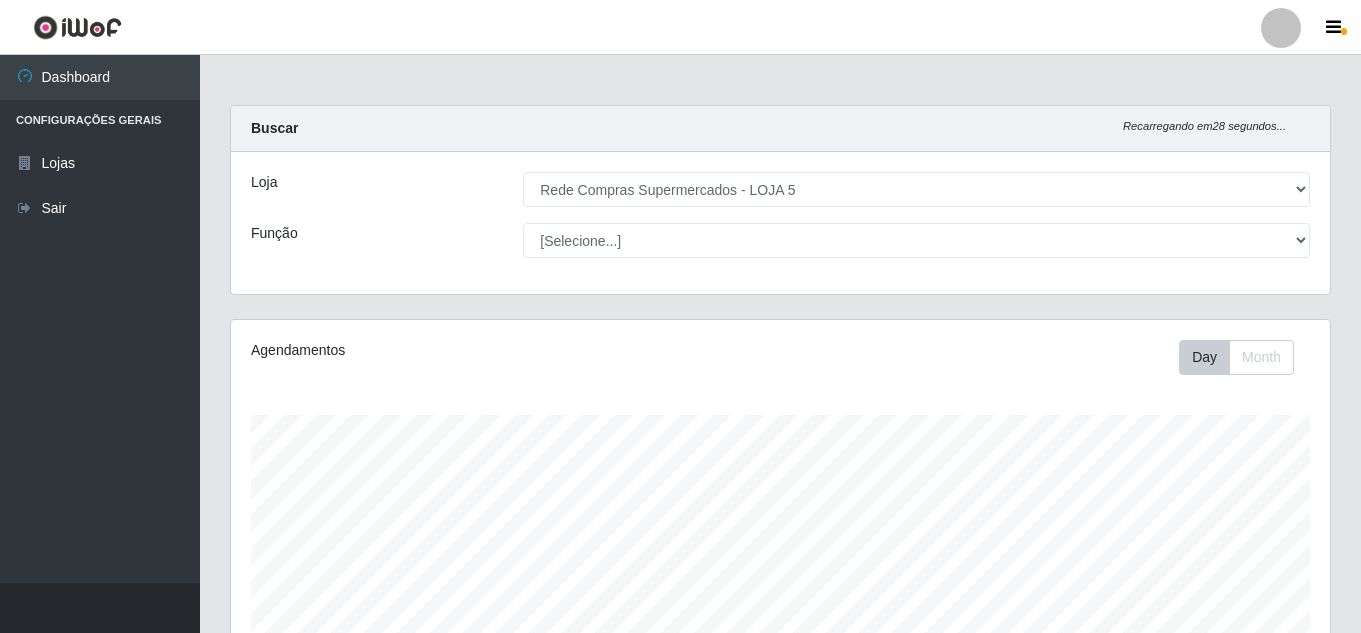 select on "397" 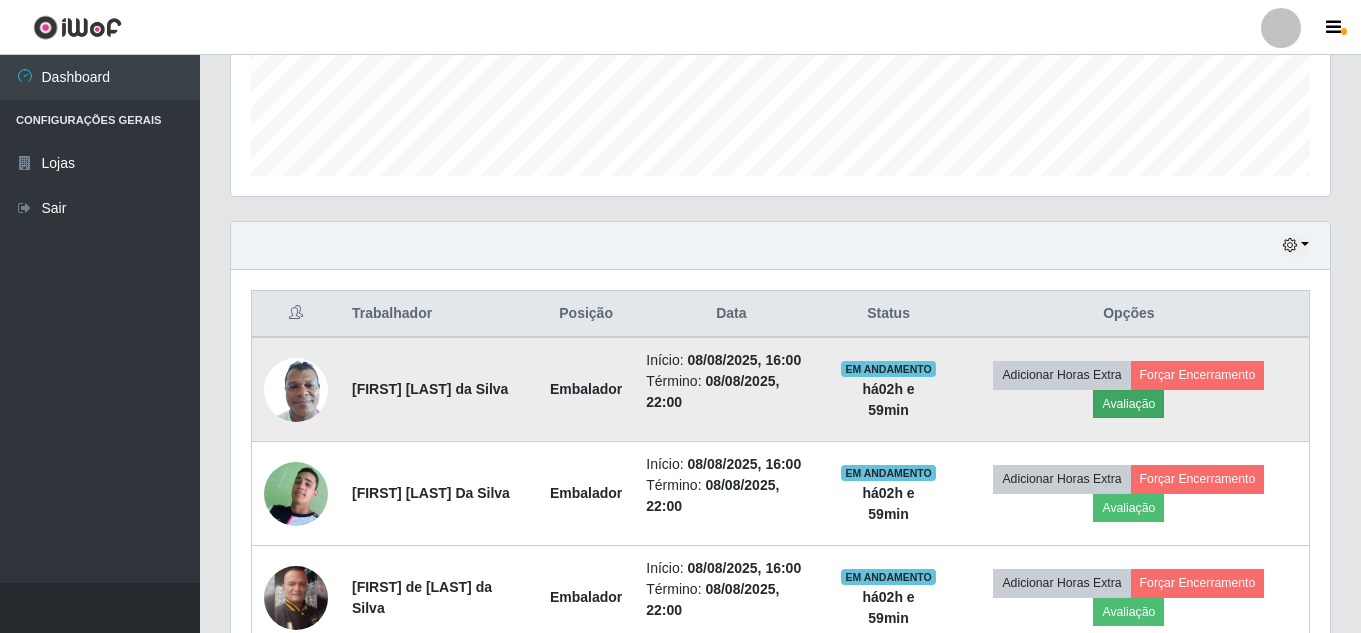 scroll, scrollTop: 999585, scrollLeft: 998901, axis: both 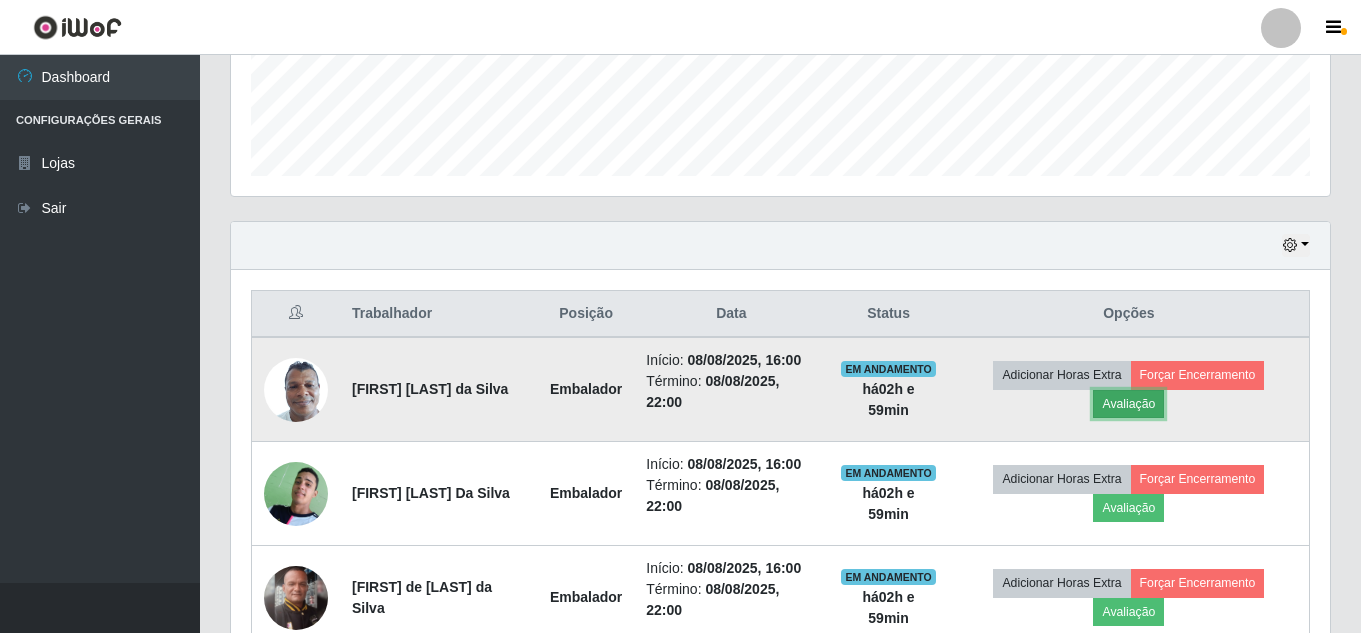 click on "Avaliação" at bounding box center [1128, 404] 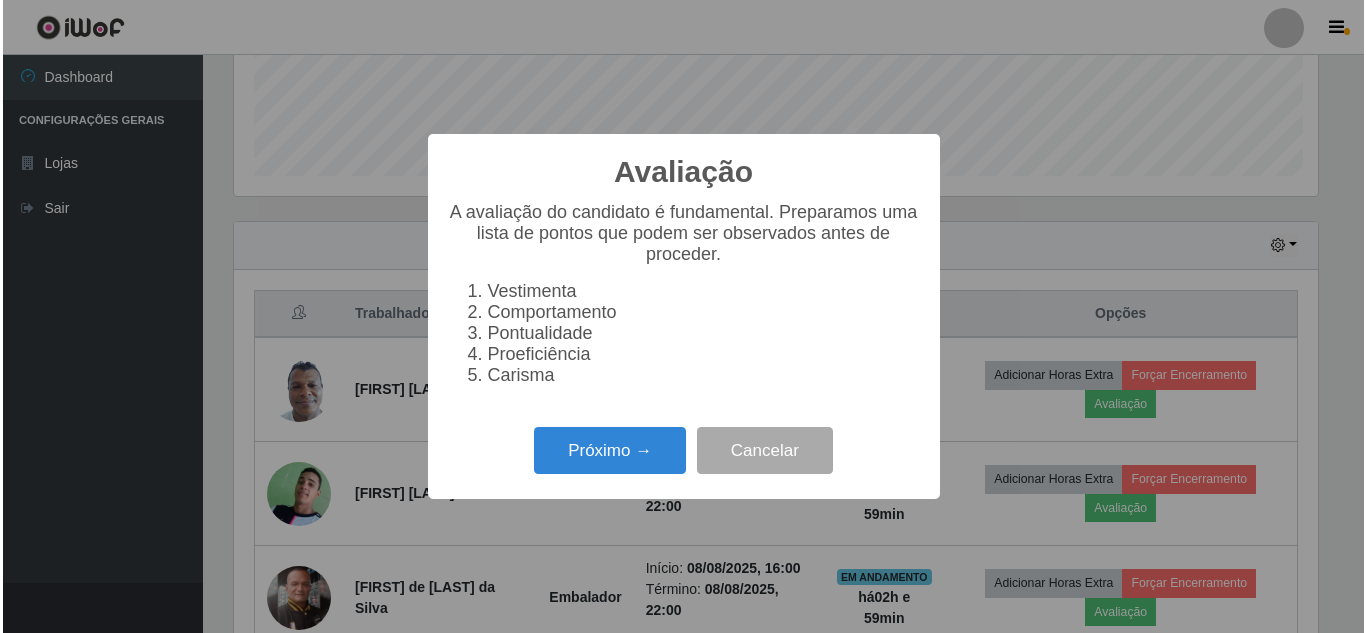 scroll, scrollTop: 999585, scrollLeft: 998911, axis: both 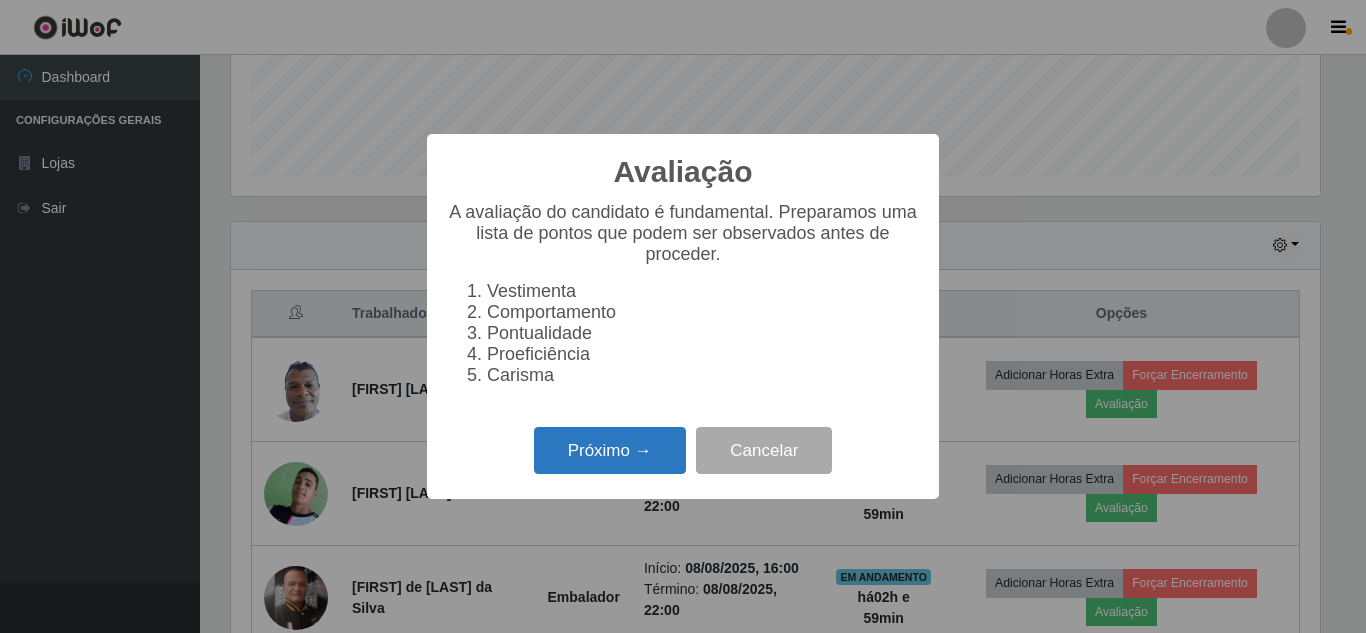 click on "Próximo →" at bounding box center [610, 450] 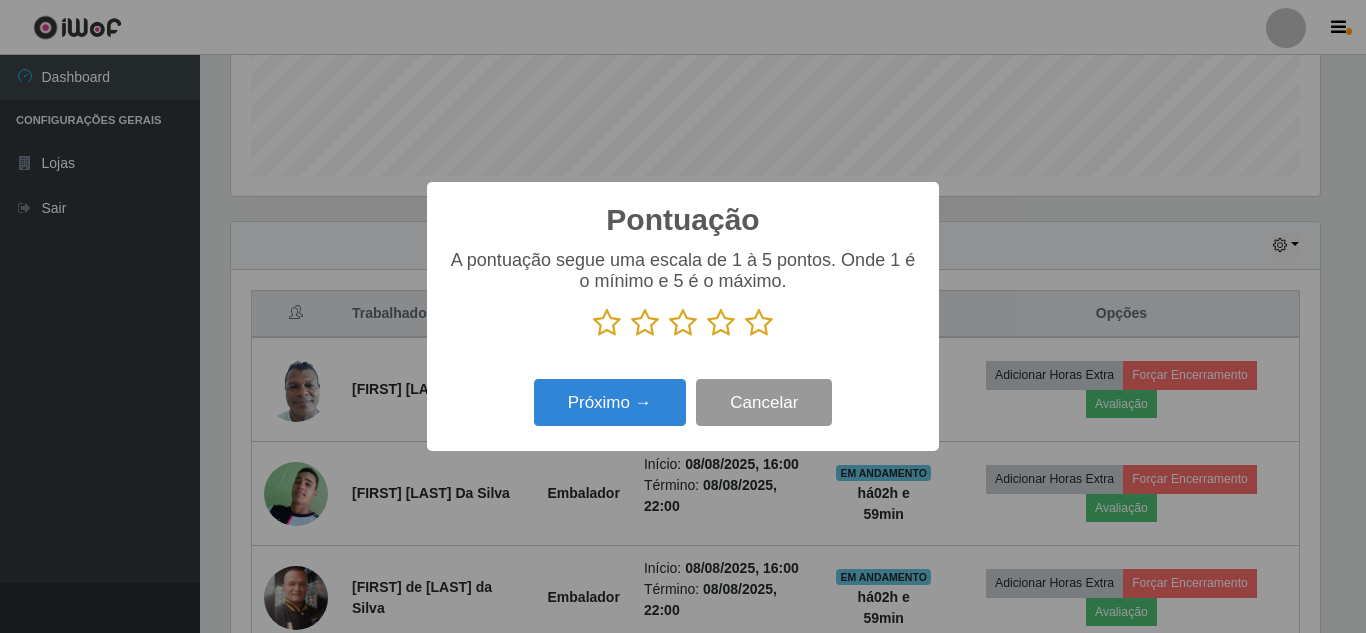 scroll, scrollTop: 999585, scrollLeft: 998911, axis: both 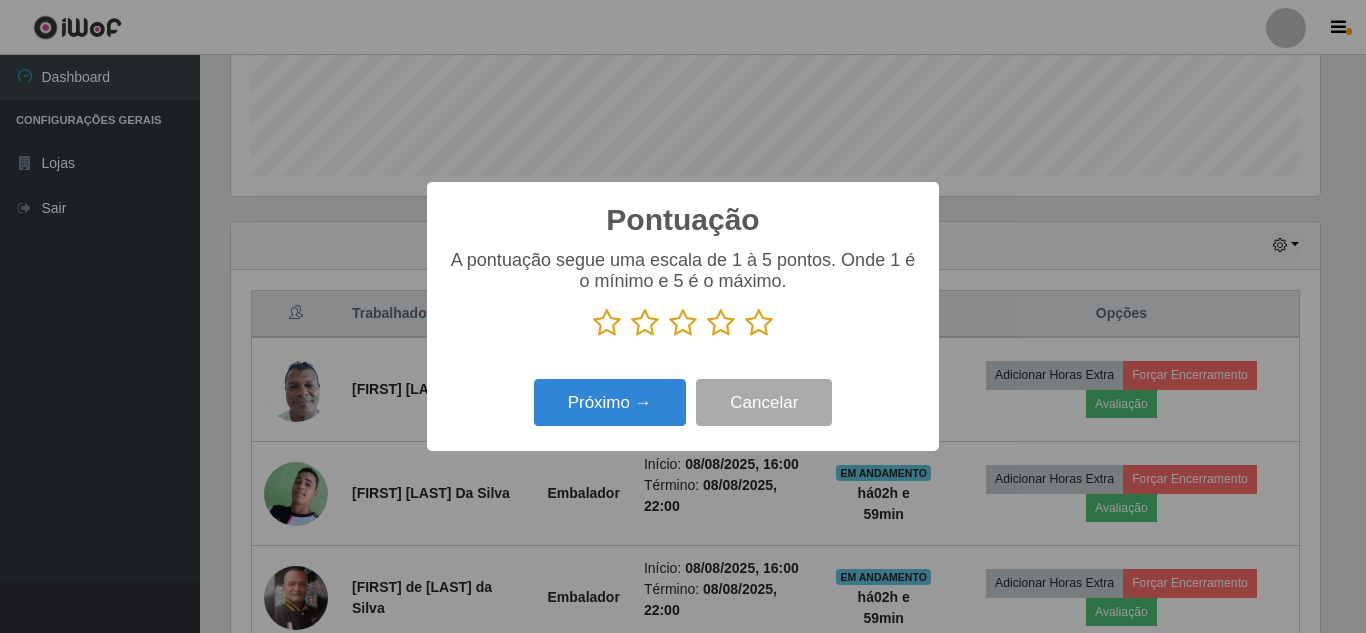 click at bounding box center (759, 323) 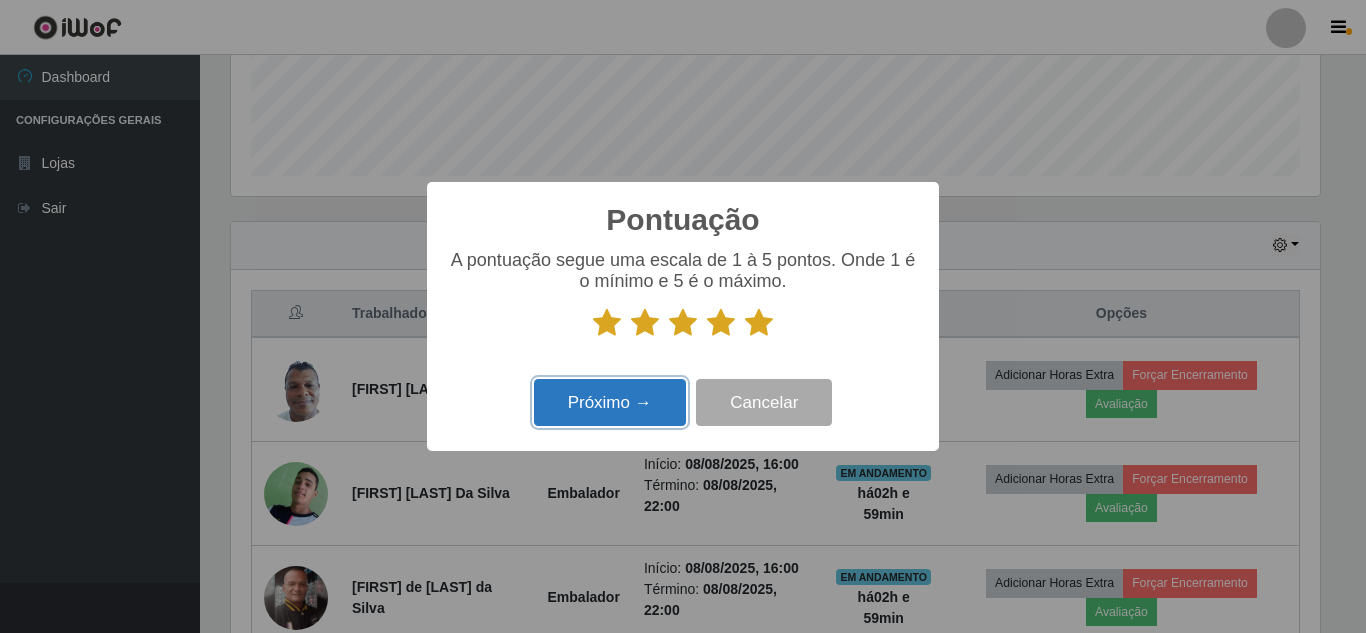 click on "Próximo →" at bounding box center [610, 402] 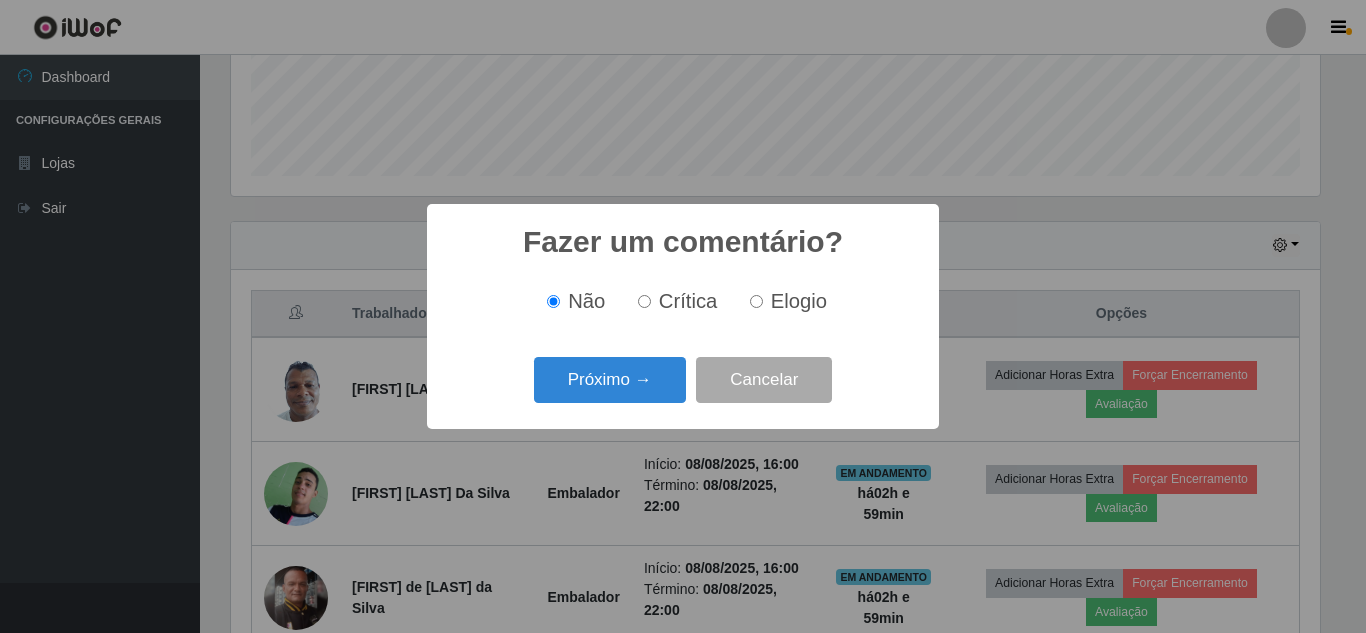 click on "Próximo →" at bounding box center (610, 380) 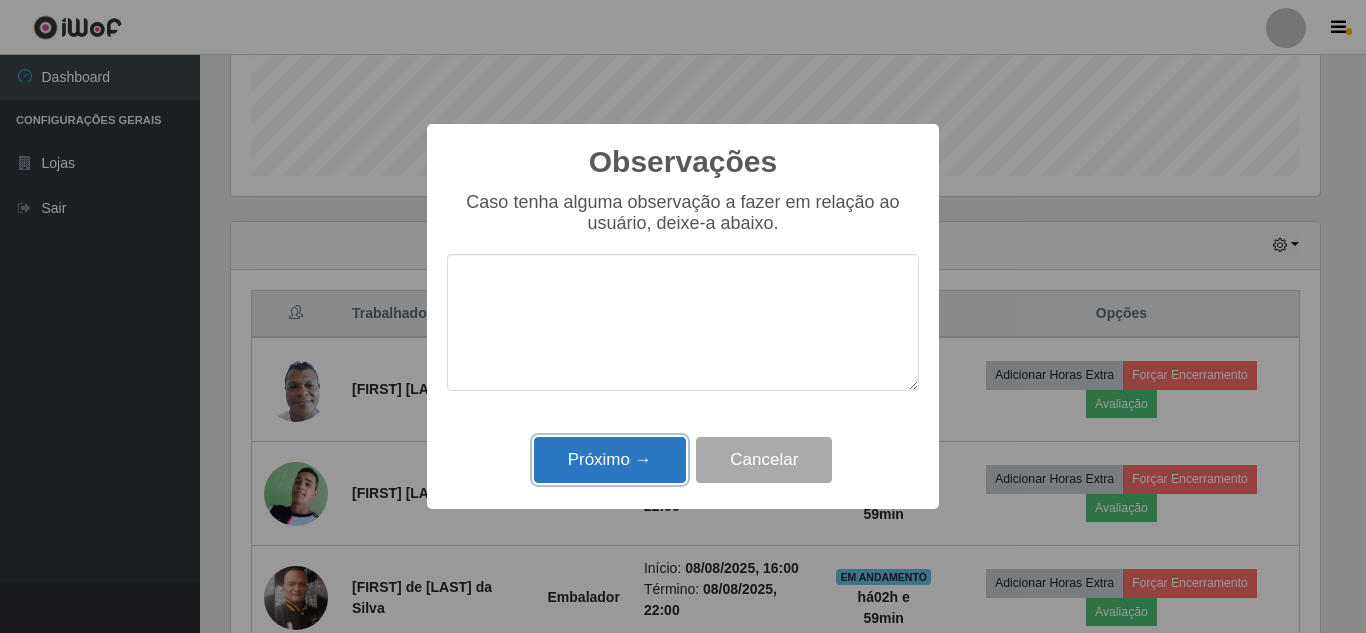 click on "Próximo →" at bounding box center [610, 460] 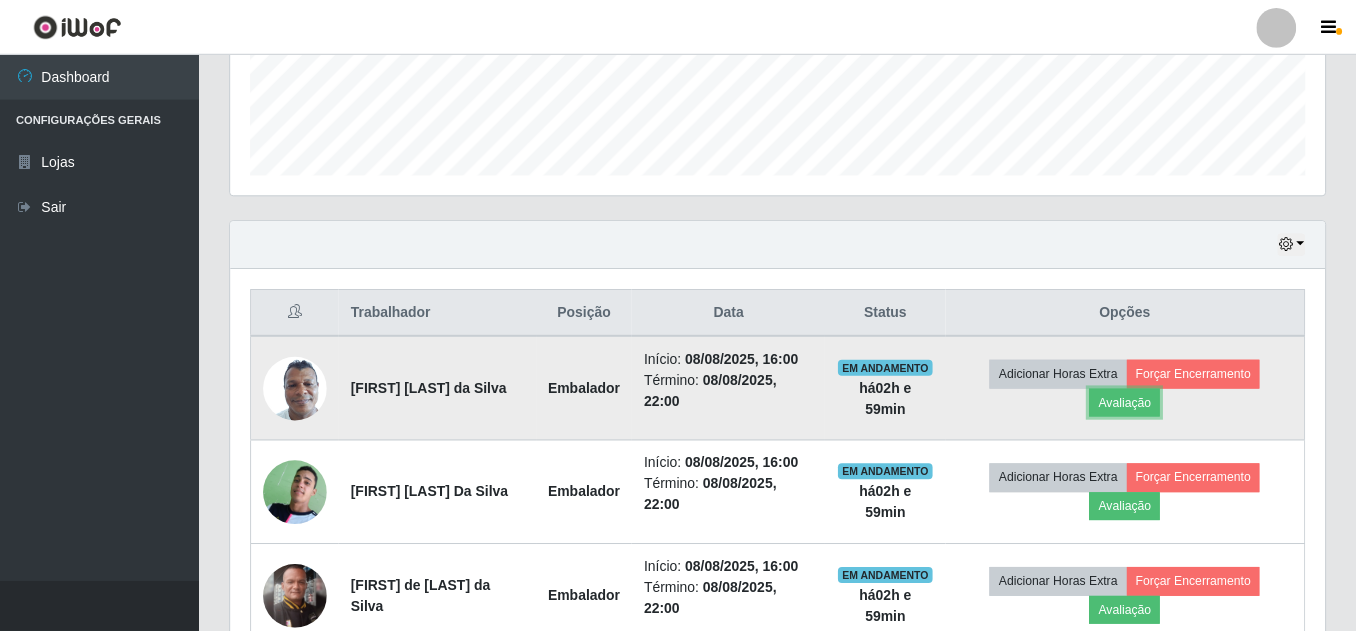 scroll, scrollTop: 999585, scrollLeft: 998901, axis: both 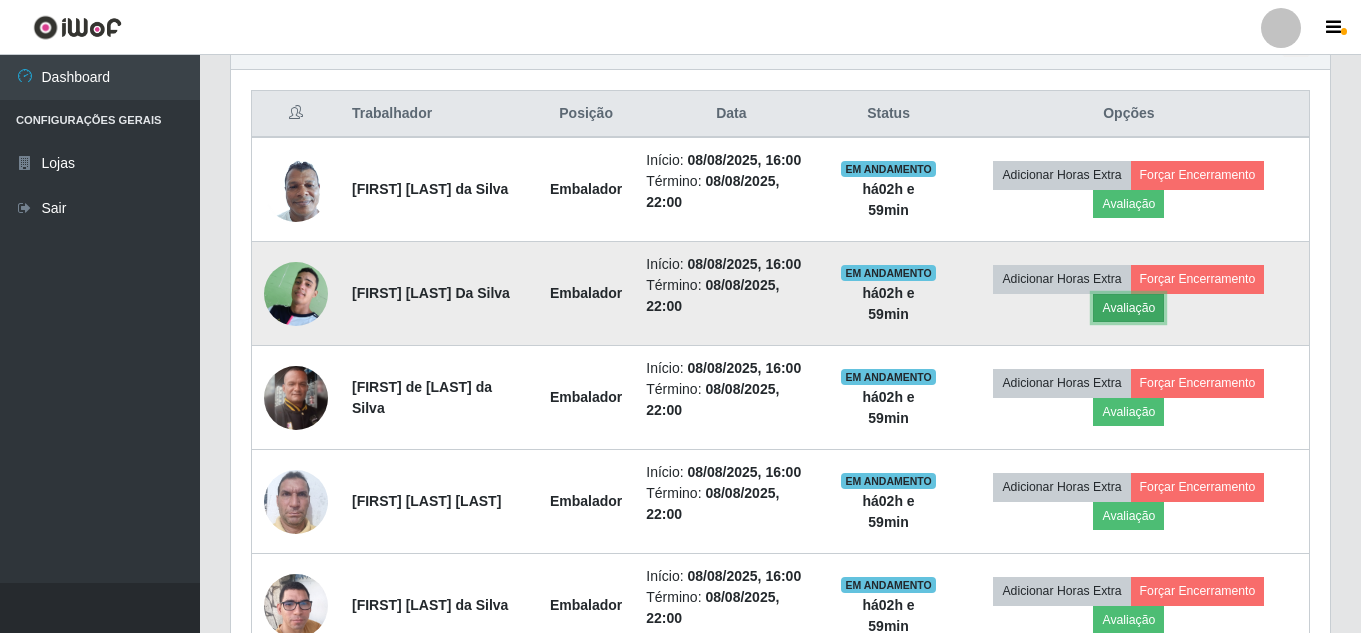 click on "Avaliação" at bounding box center [1128, 308] 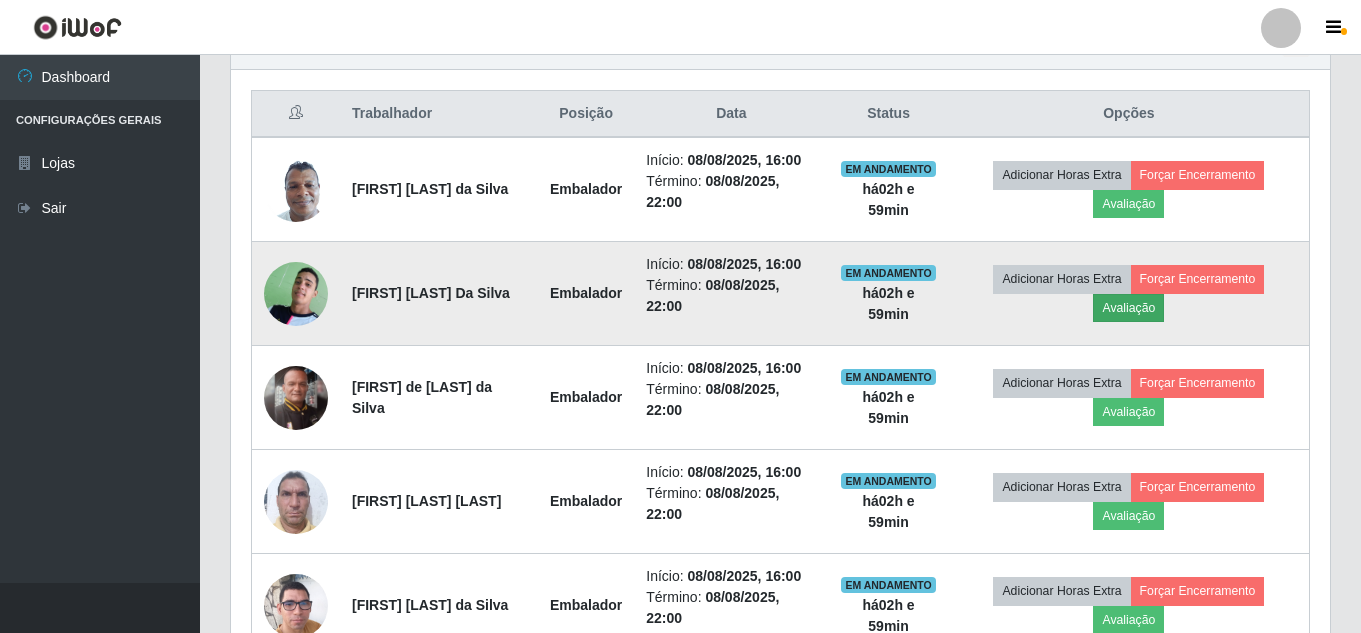 scroll, scrollTop: 999585, scrollLeft: 998911, axis: both 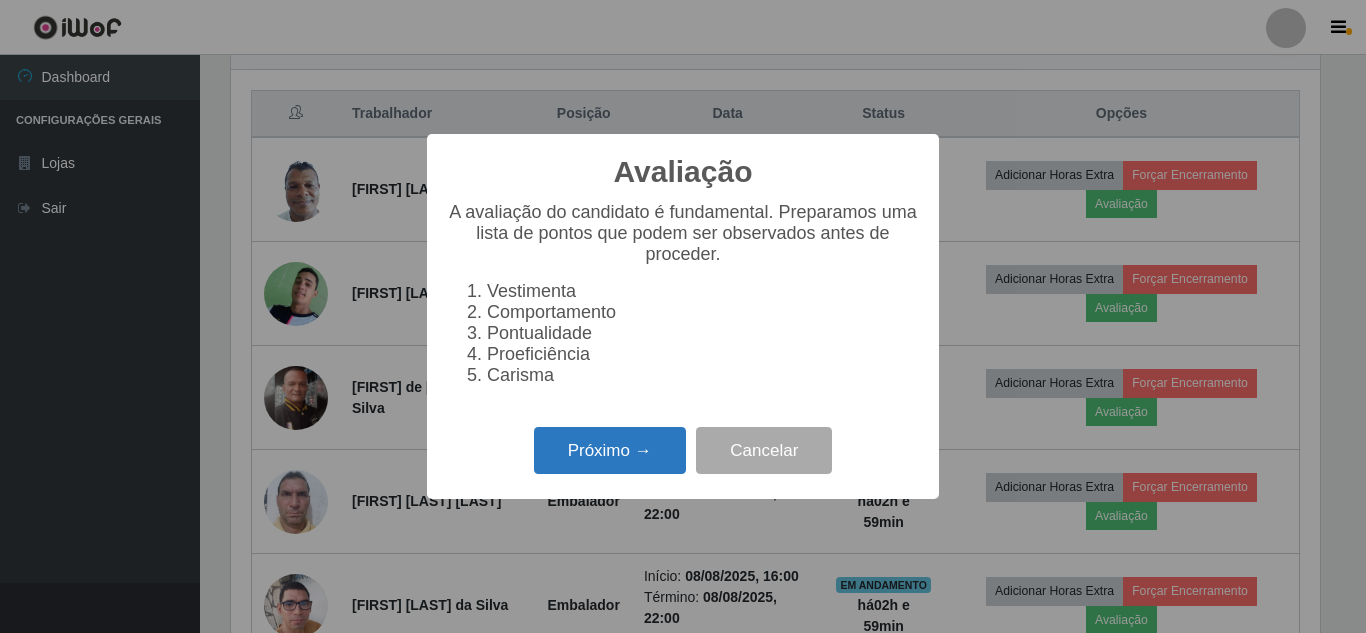 click on "Próximo →" at bounding box center [610, 450] 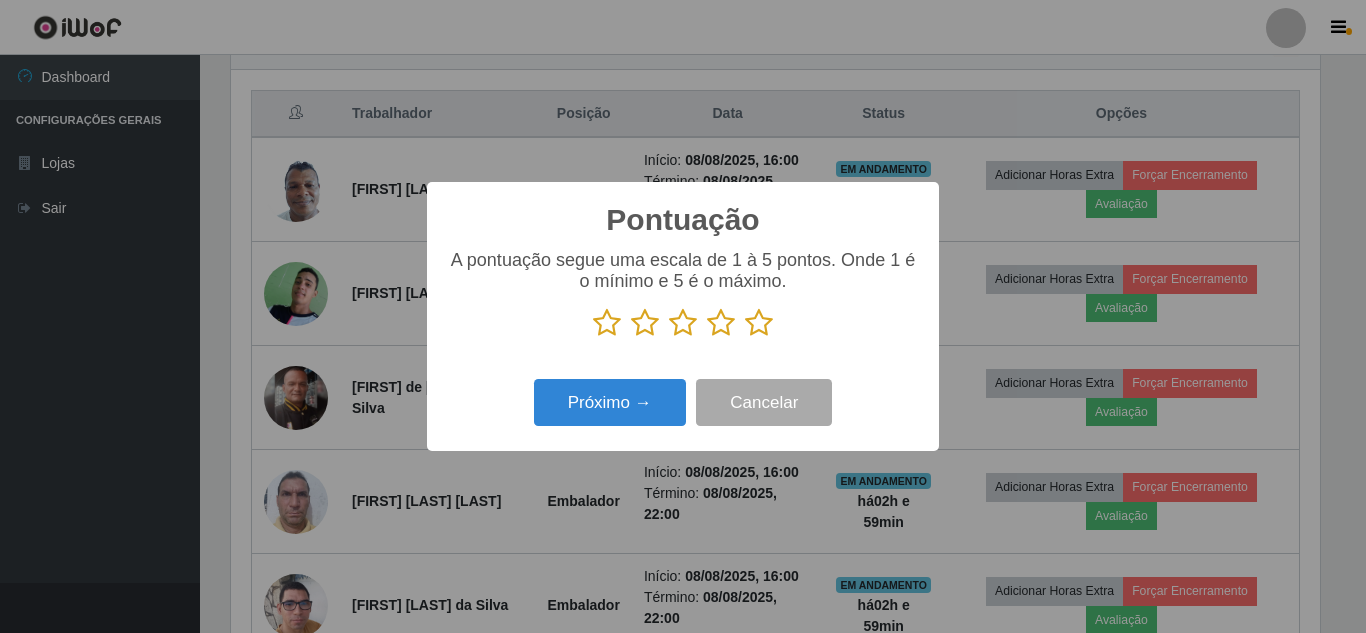 click at bounding box center [759, 323] 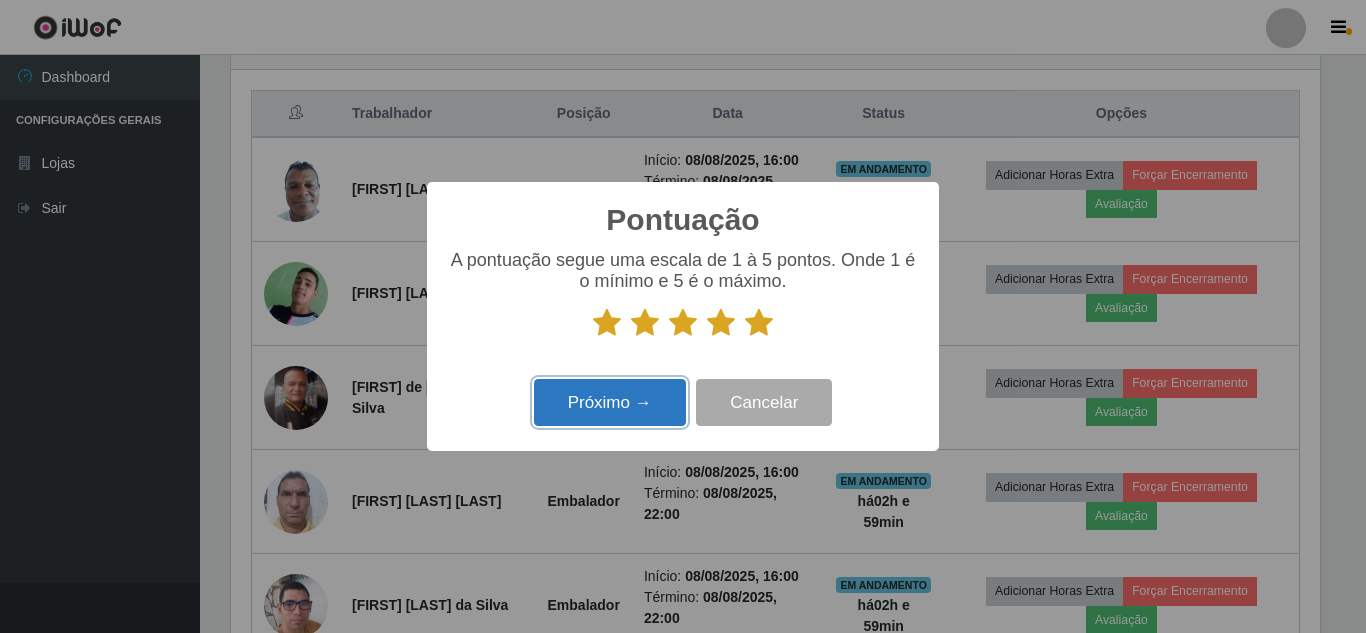 click on "Próximo →" at bounding box center (610, 402) 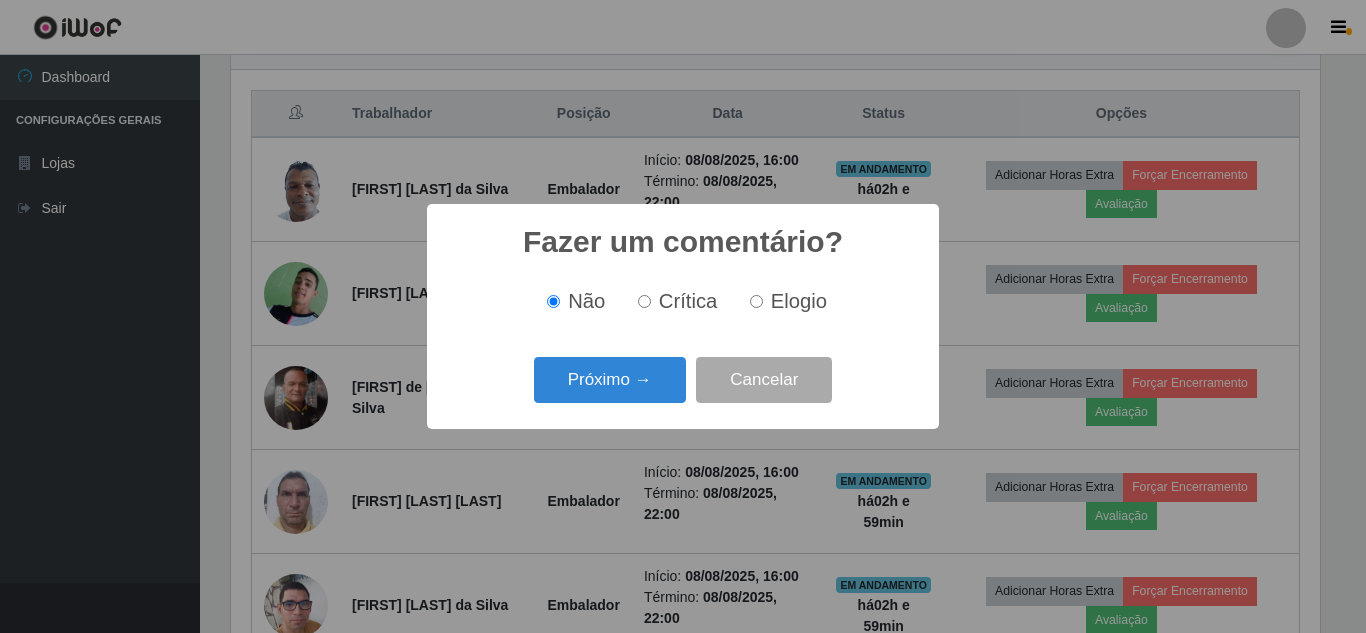 click on "Próximo →" at bounding box center (610, 380) 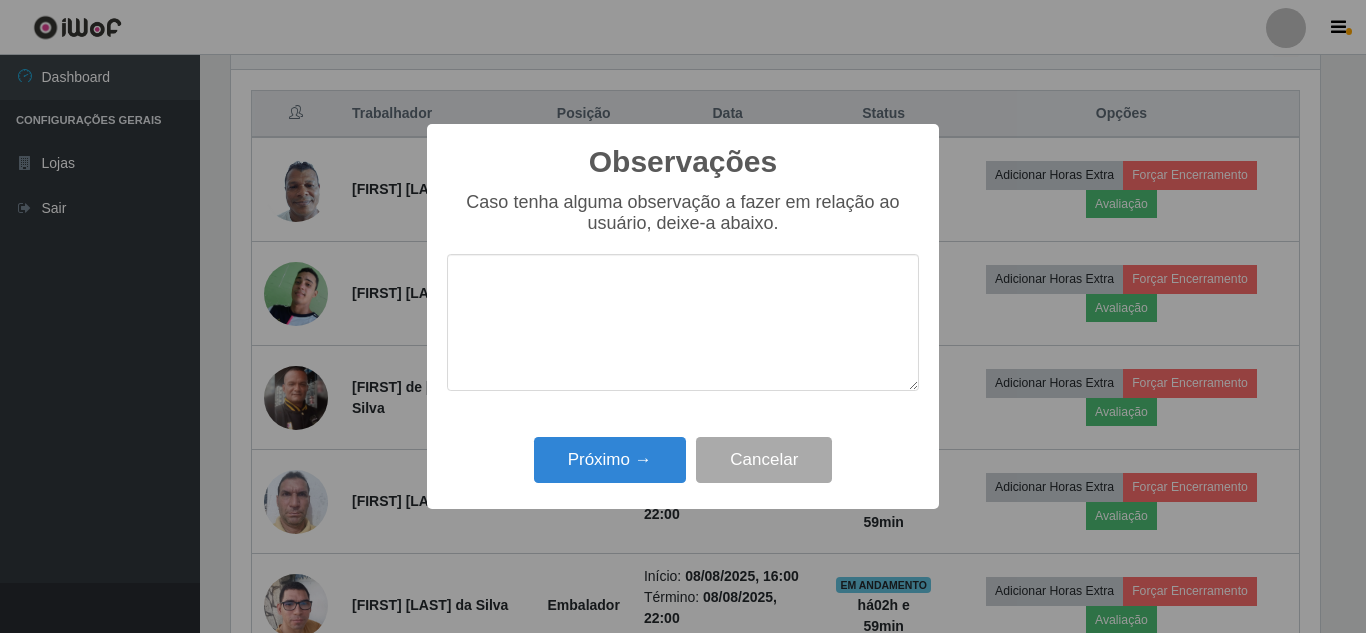 scroll, scrollTop: 999585, scrollLeft: 998911, axis: both 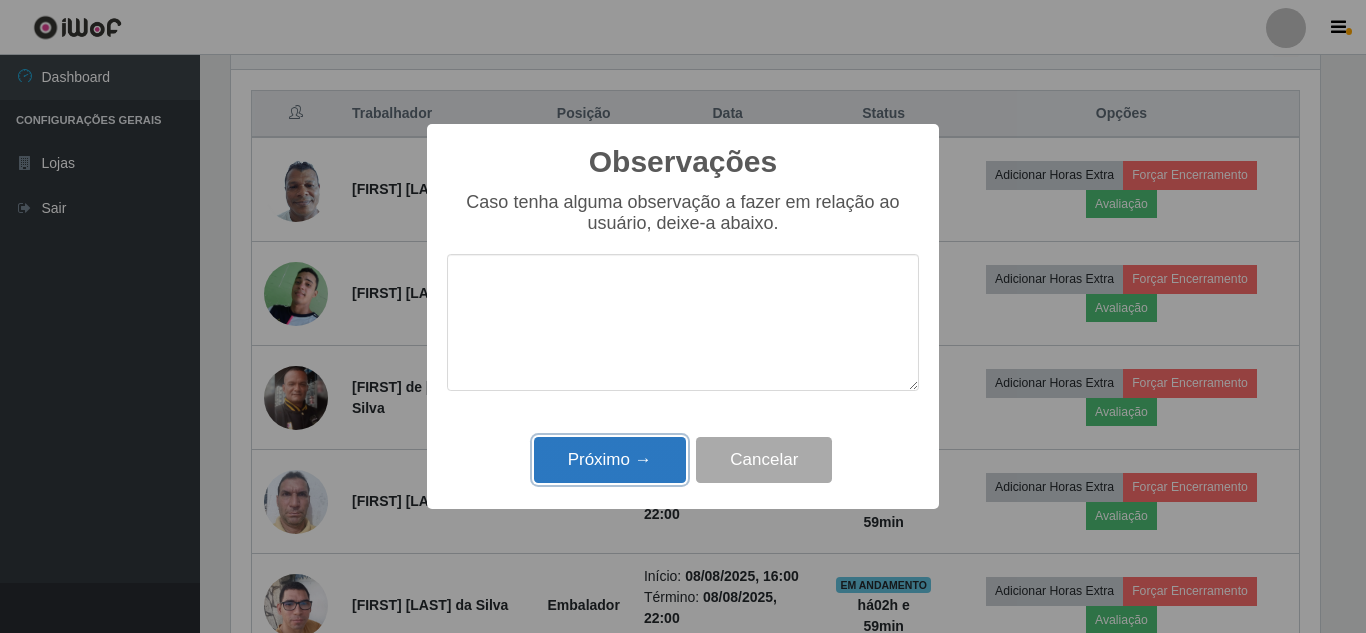 click on "Próximo →" at bounding box center (610, 460) 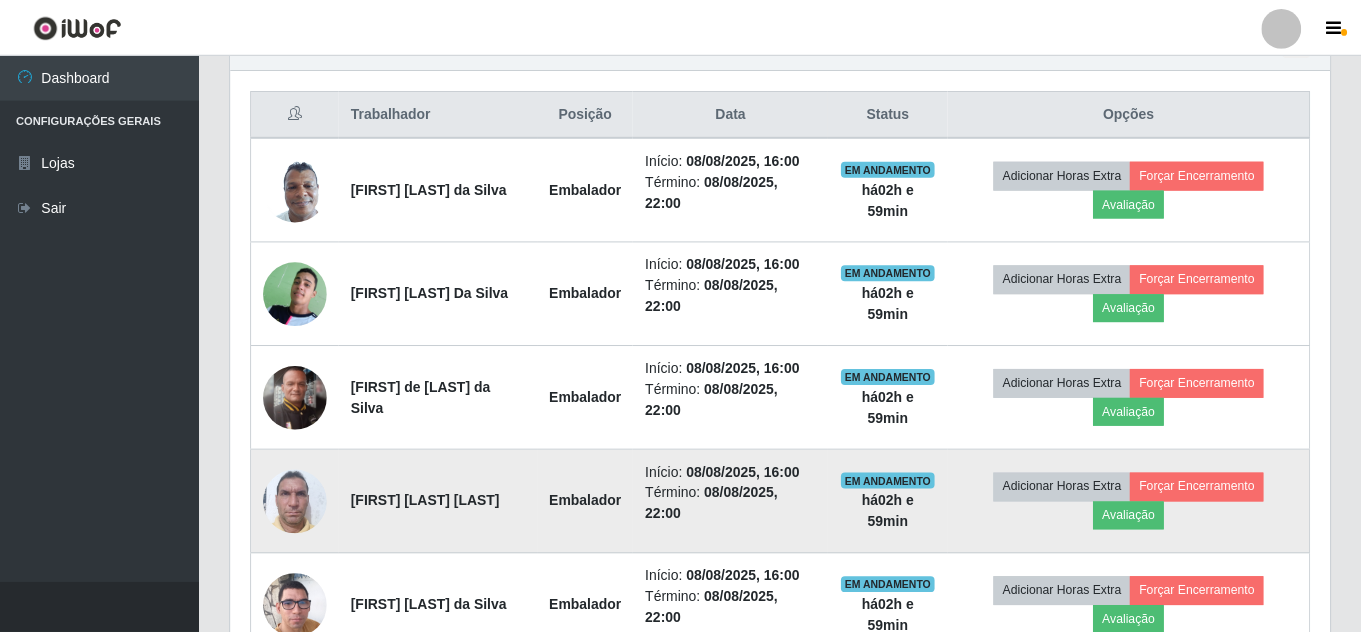 scroll, scrollTop: 801, scrollLeft: 0, axis: vertical 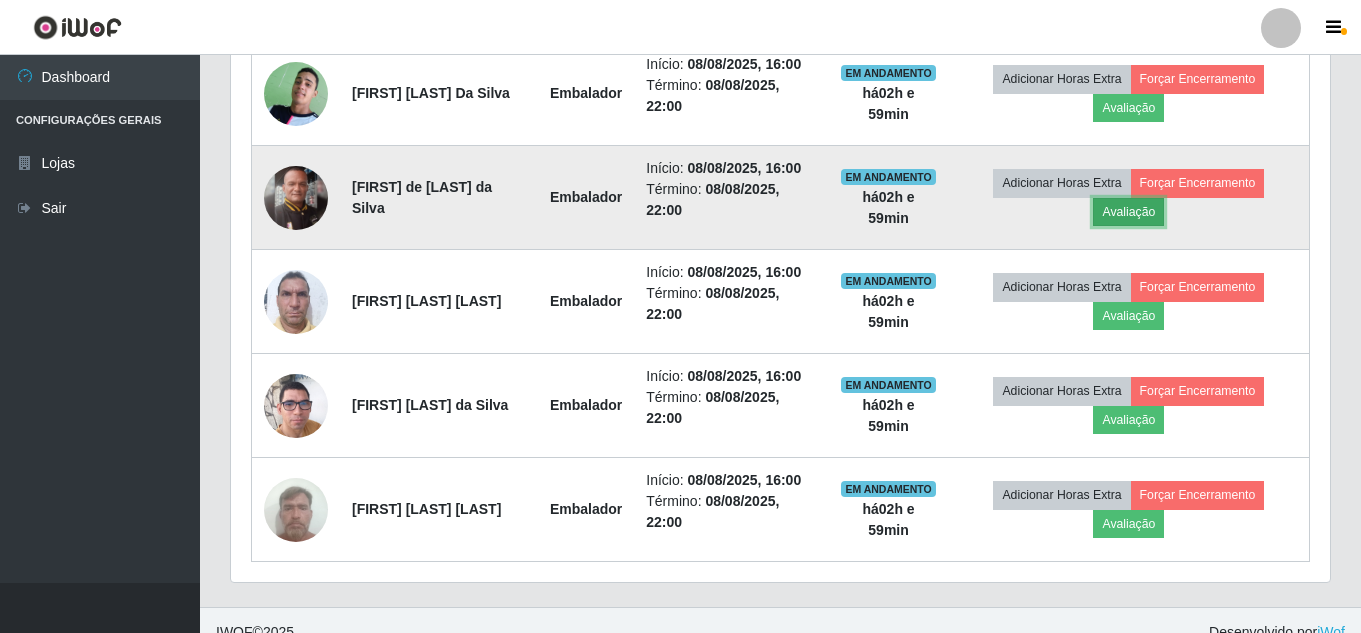 click on "Avaliação" at bounding box center (1128, 212) 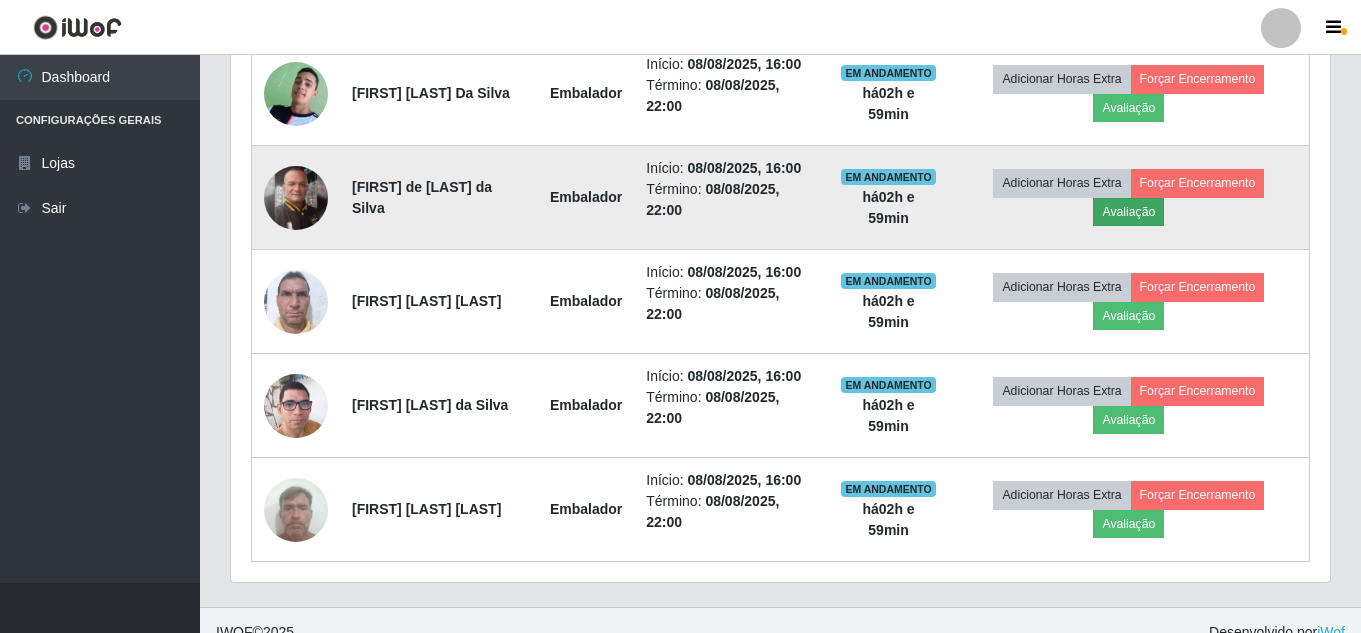 scroll, scrollTop: 999585, scrollLeft: 998911, axis: both 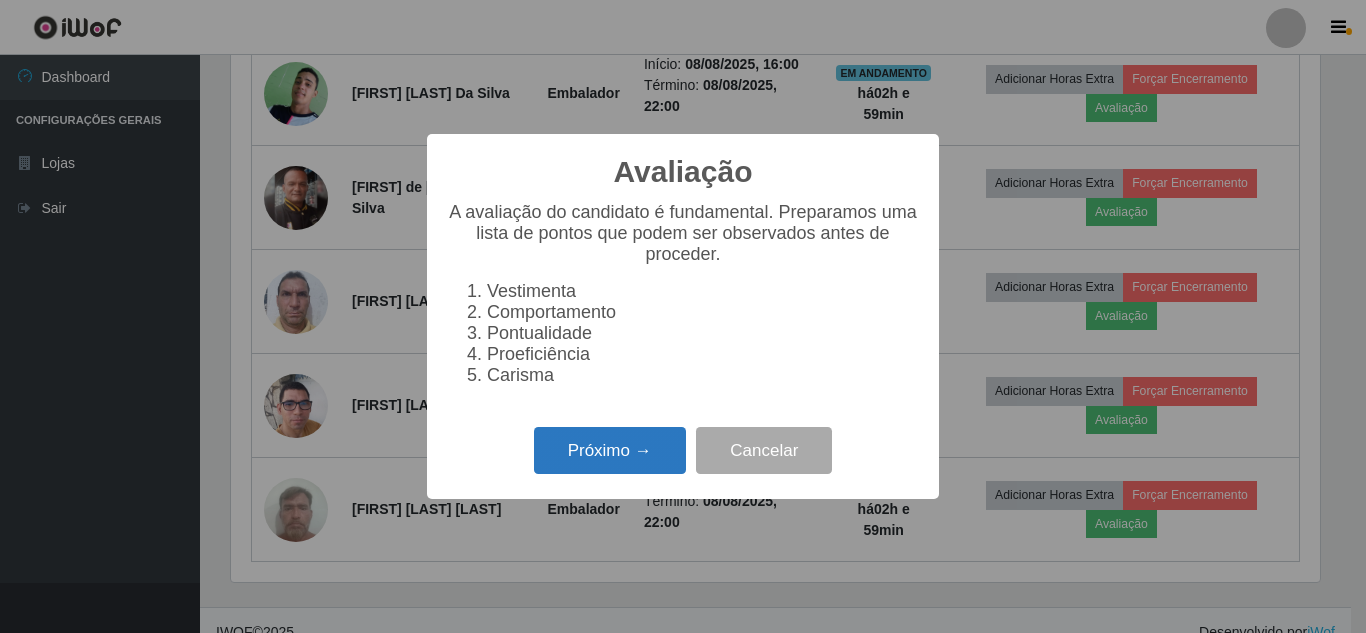 click on "Próximo →" at bounding box center (610, 450) 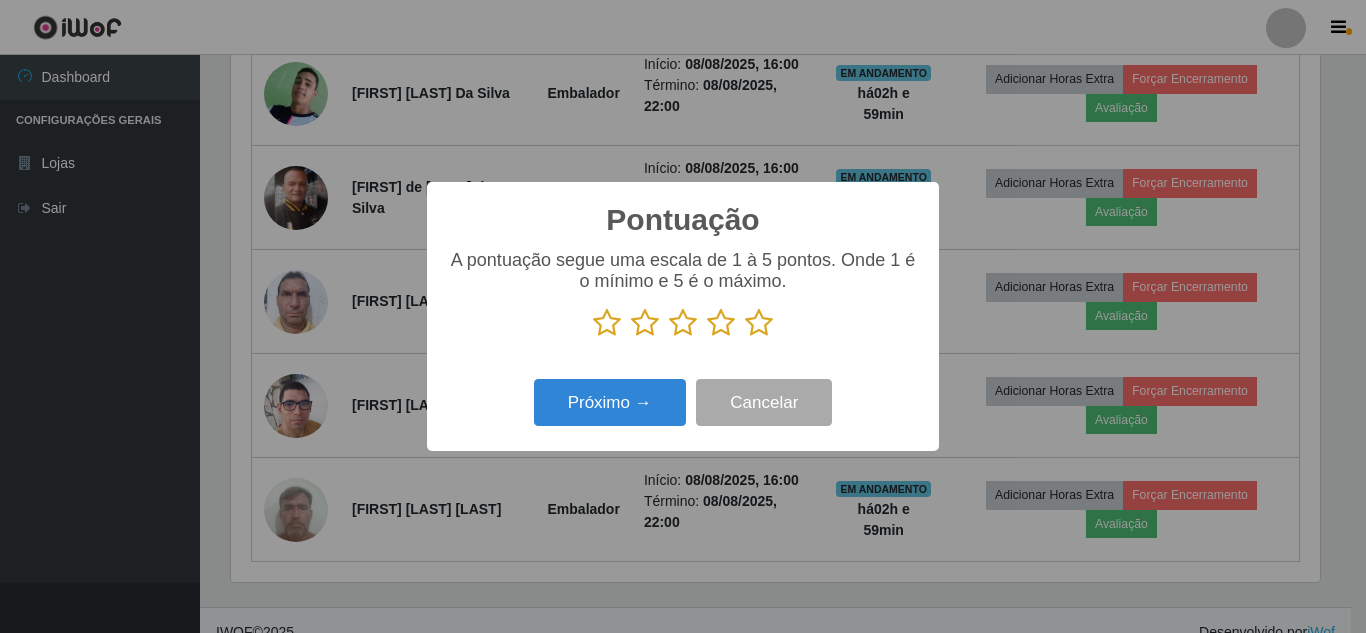scroll, scrollTop: 999585, scrollLeft: 998911, axis: both 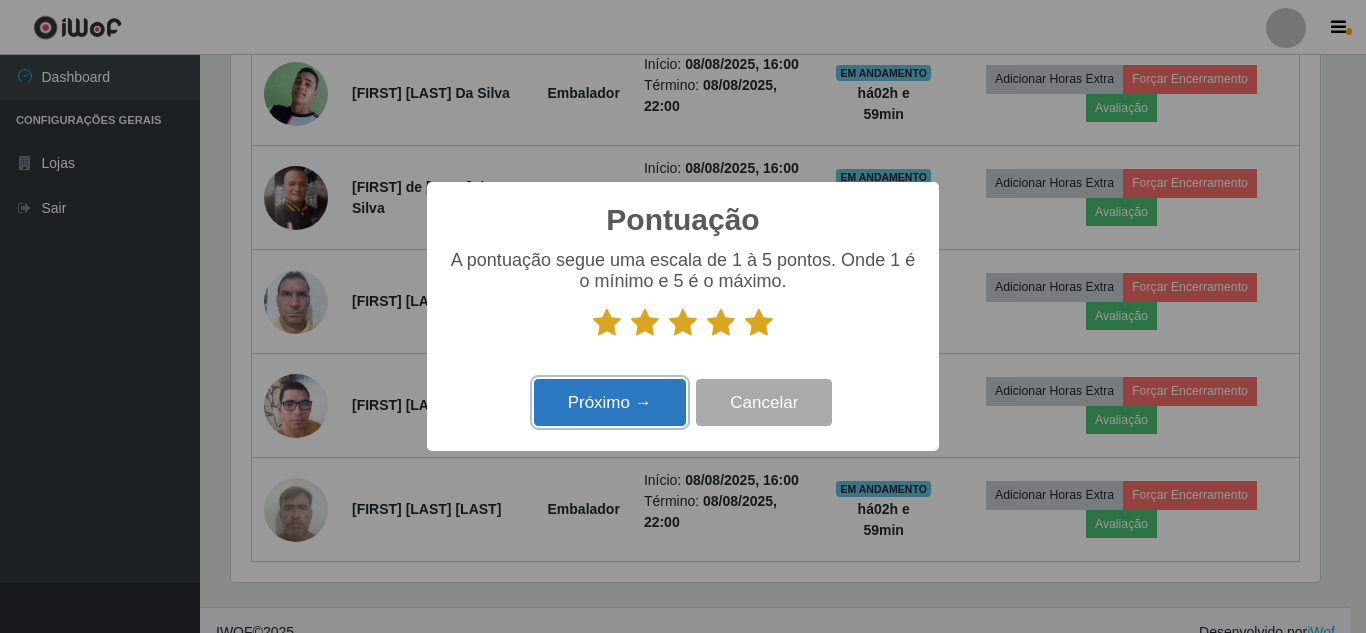 click on "Próximo →" at bounding box center [610, 402] 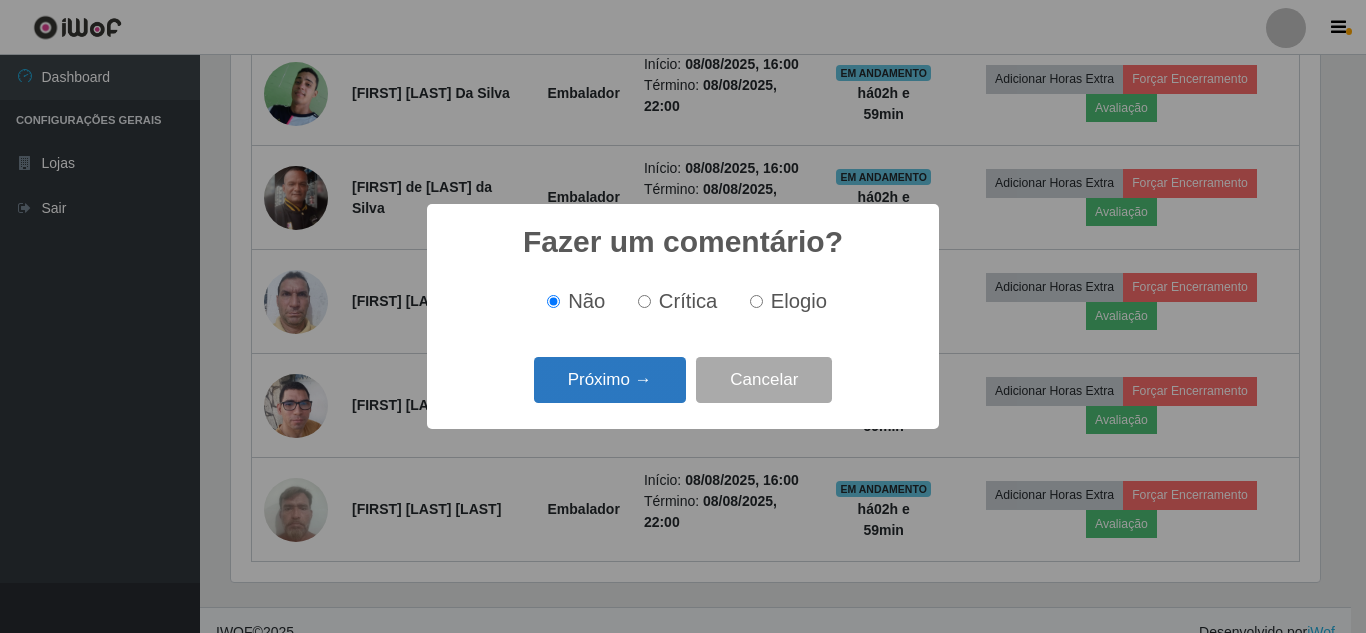 click on "Próximo →" at bounding box center (610, 380) 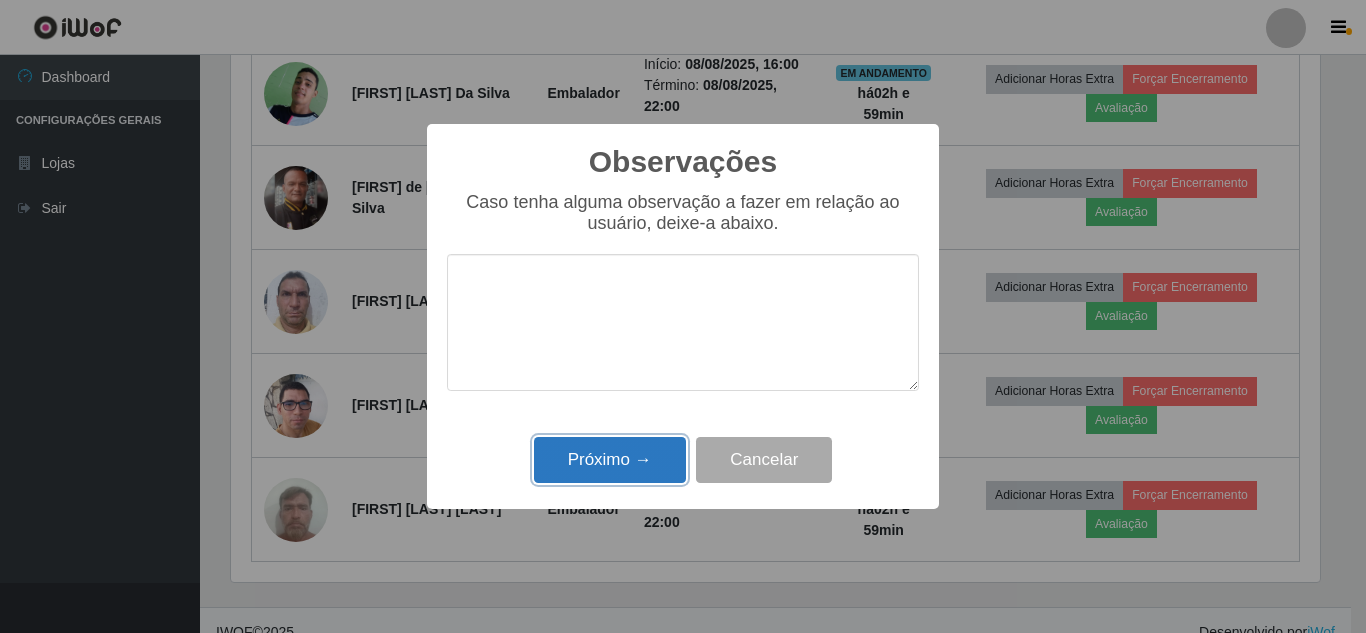 click on "Próximo →" at bounding box center (610, 460) 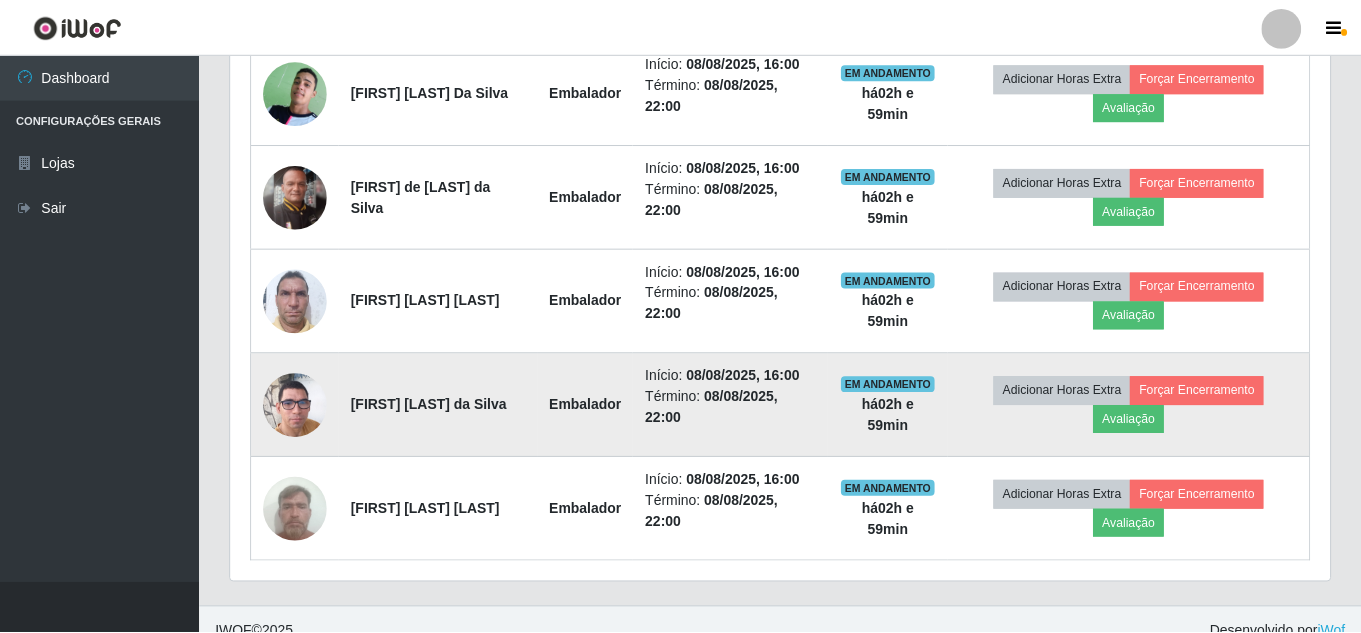 scroll, scrollTop: 999585, scrollLeft: 998901, axis: both 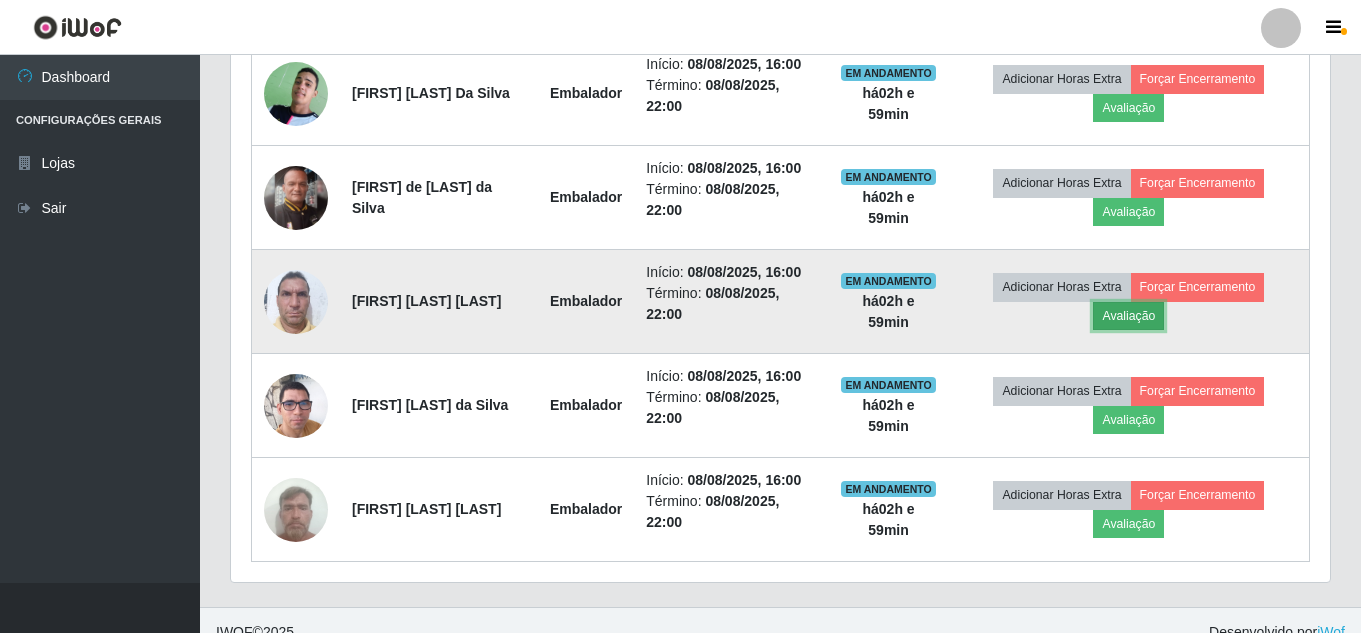 click on "Avaliação" at bounding box center (1128, 316) 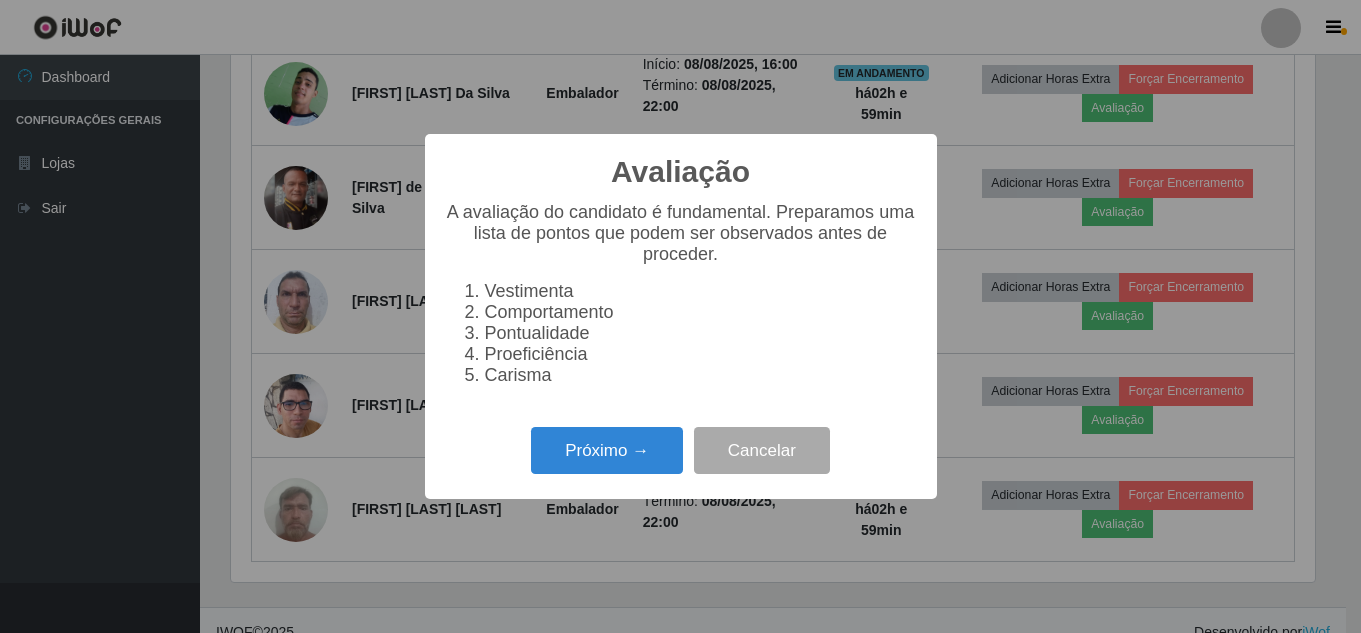 scroll, scrollTop: 999585, scrollLeft: 998911, axis: both 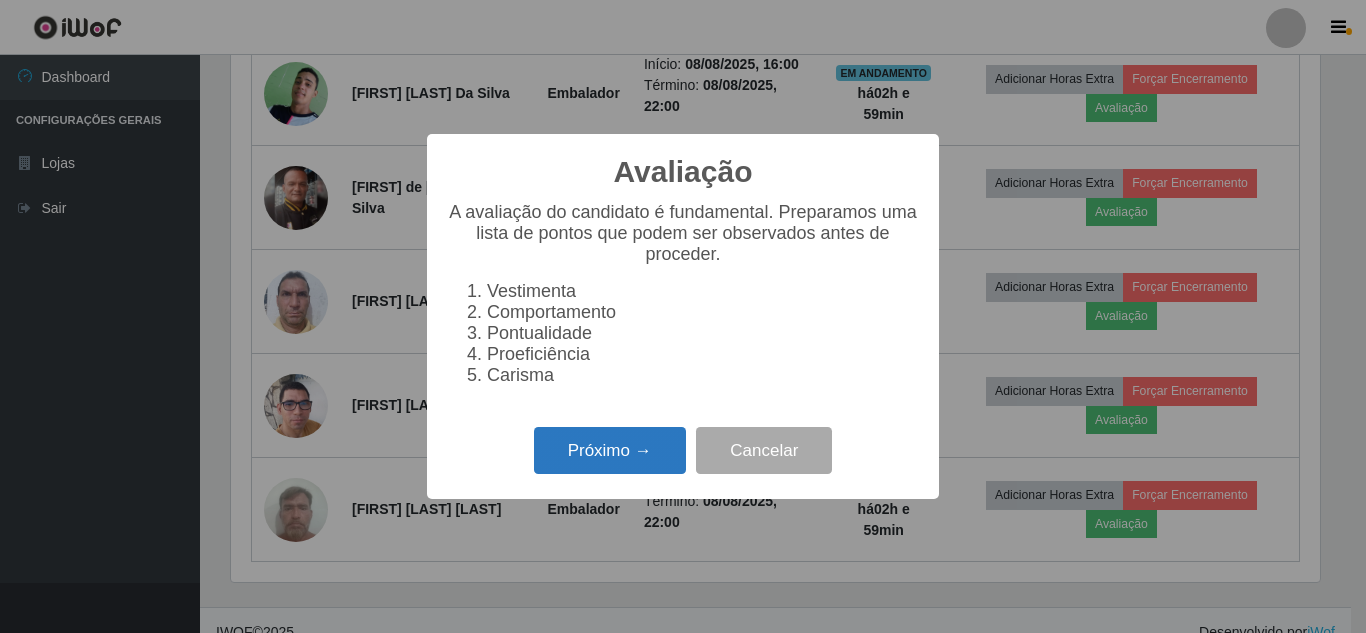 click on "Próximo →" at bounding box center (610, 450) 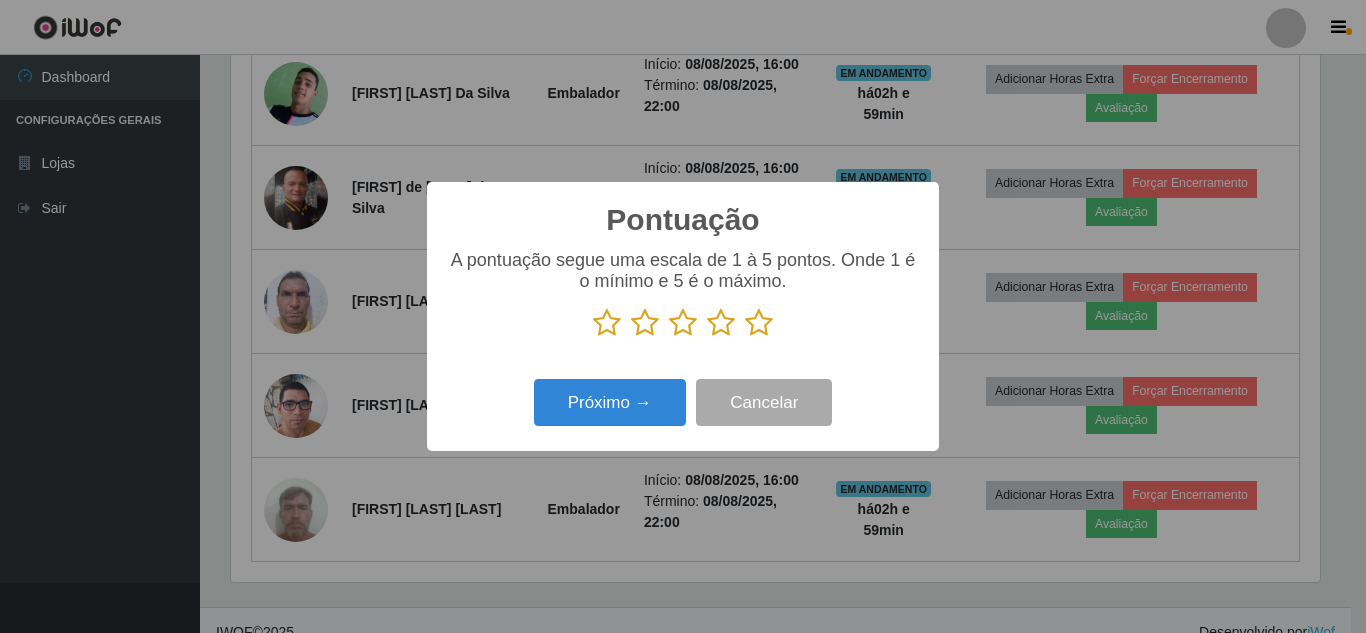 scroll, scrollTop: 999585, scrollLeft: 998911, axis: both 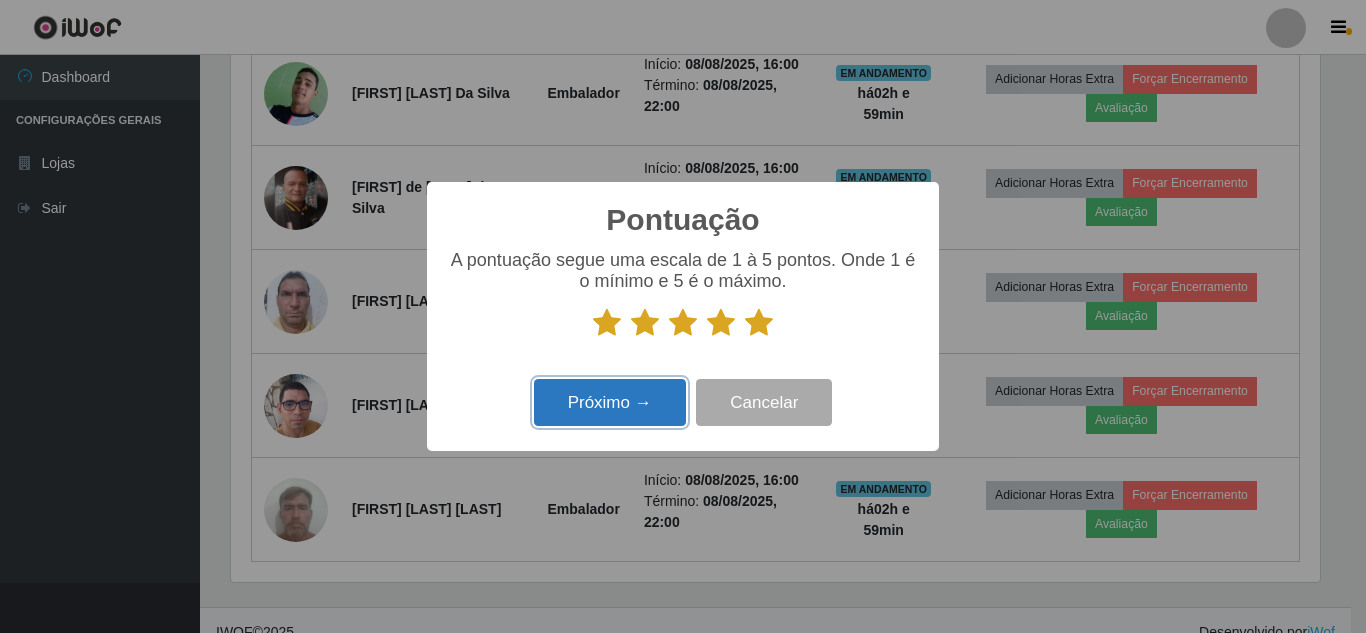 click on "Próximo →" at bounding box center [610, 402] 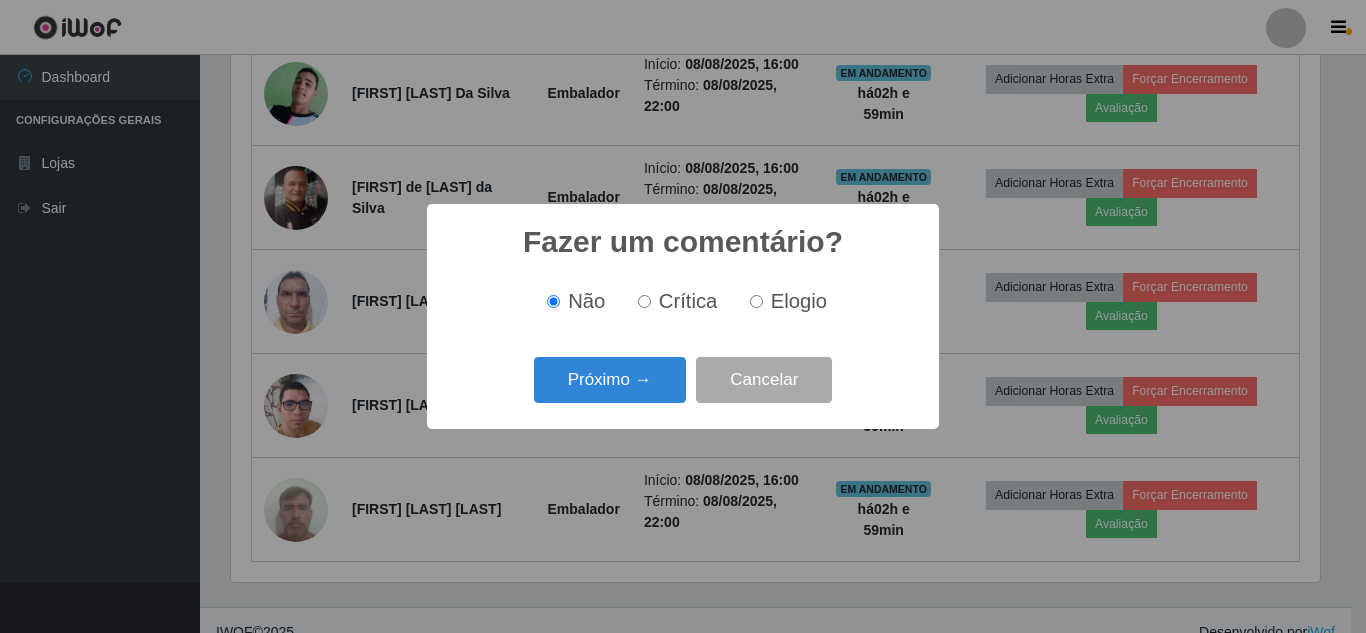 click on "Próximo →" at bounding box center [610, 380] 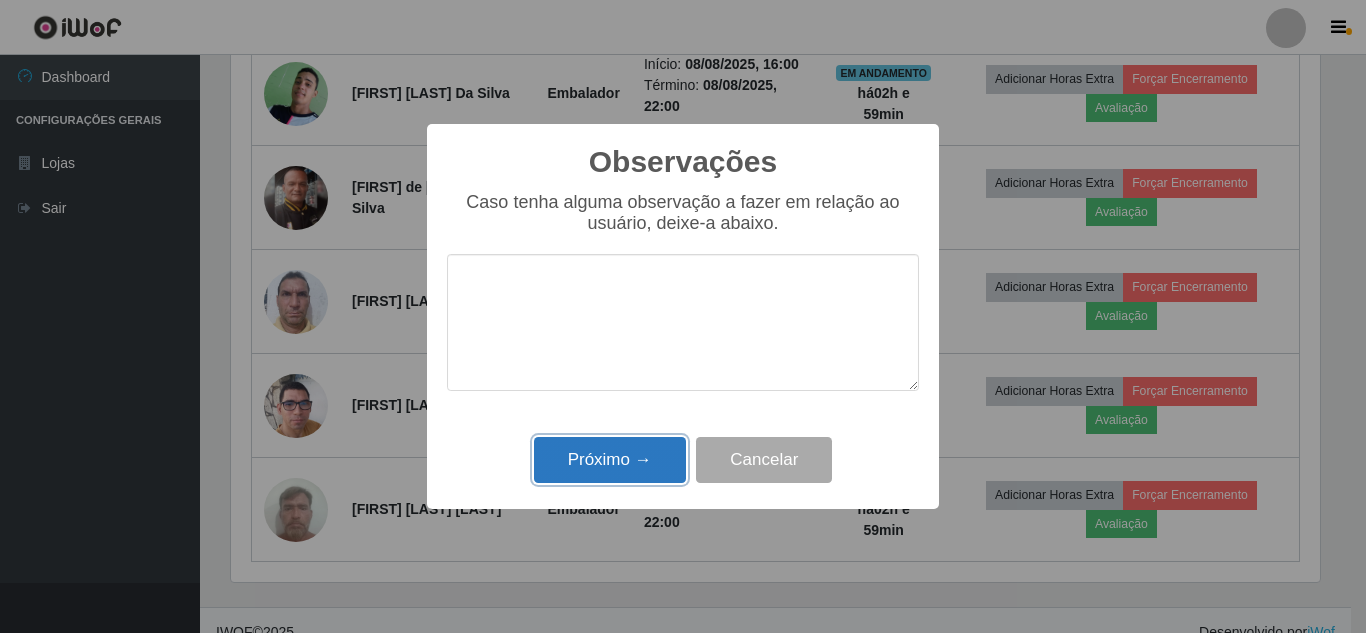 click on "Próximo →" at bounding box center (610, 460) 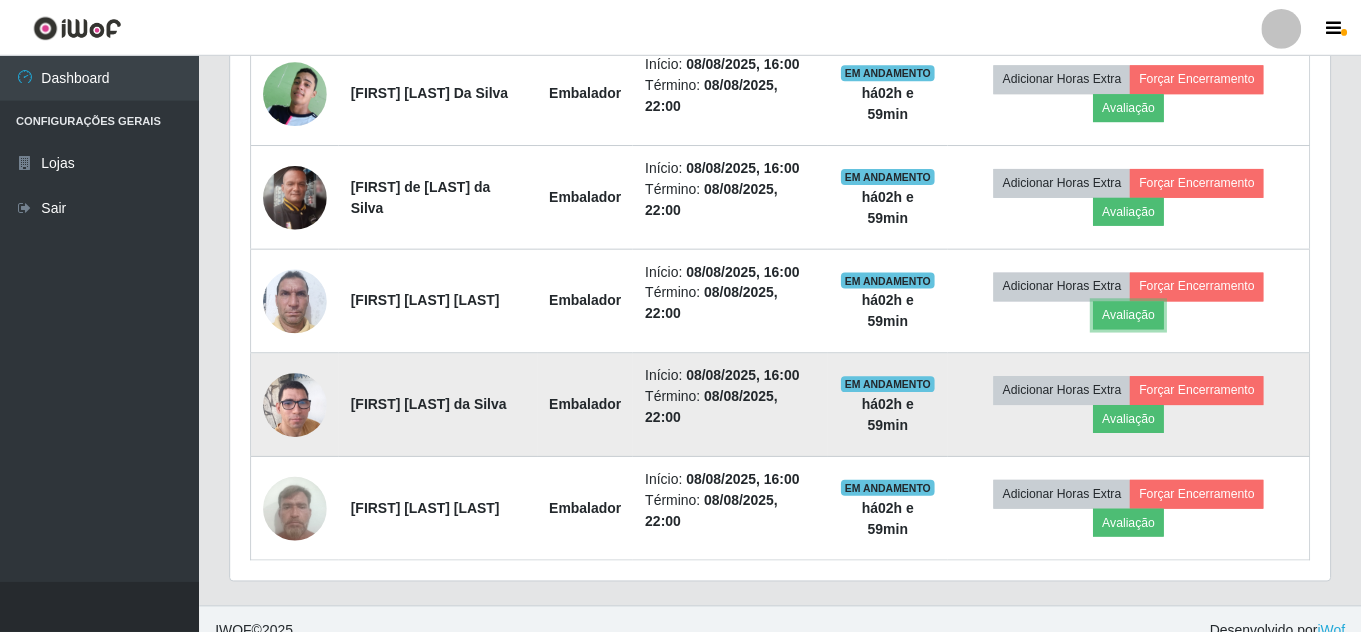 scroll, scrollTop: 958, scrollLeft: 0, axis: vertical 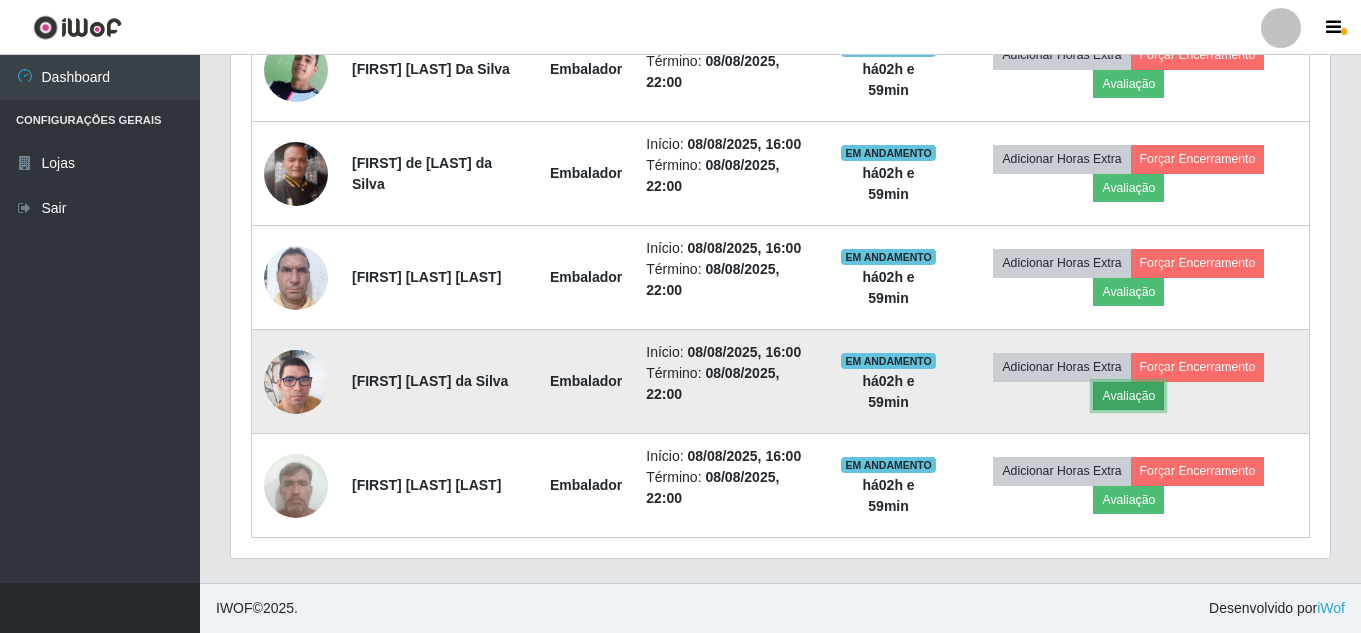 click on "Avaliação" at bounding box center [1128, 396] 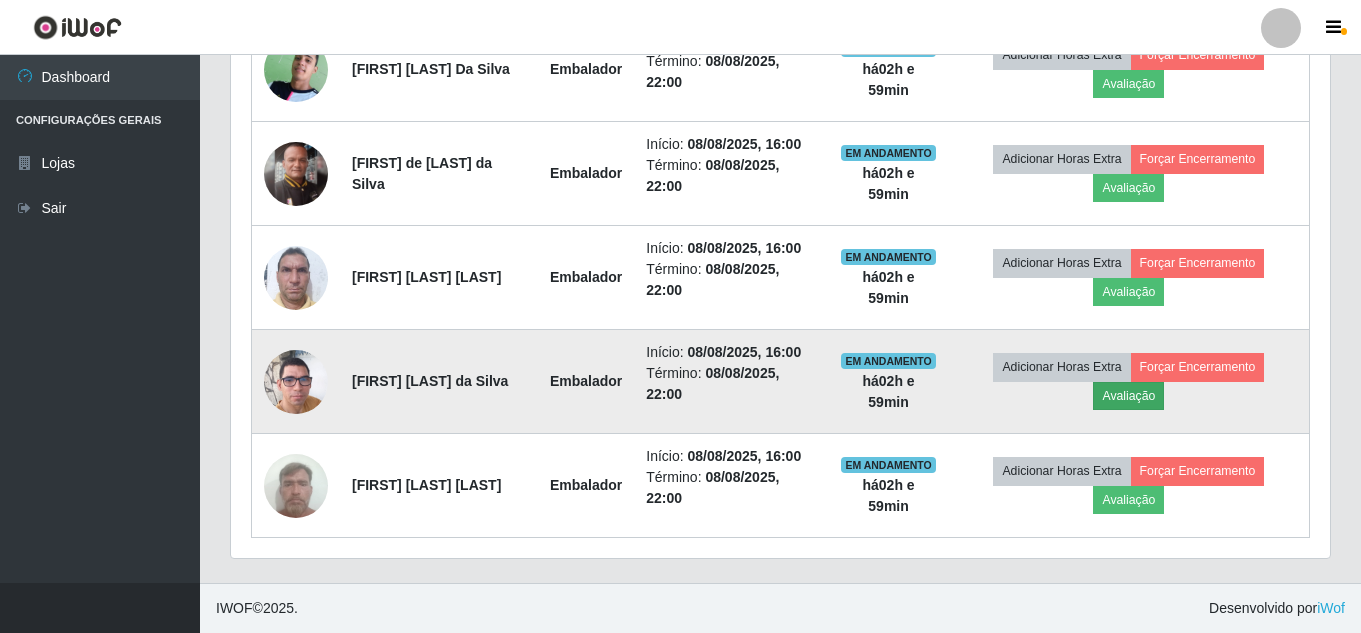 scroll 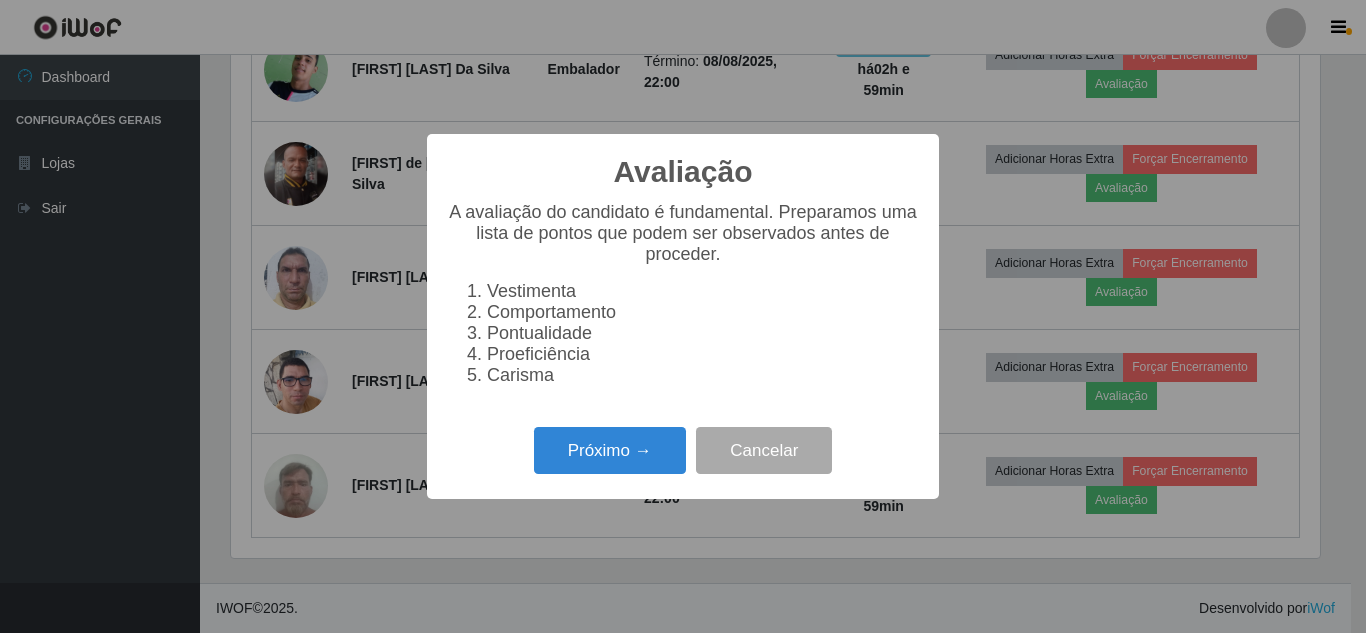 click on "Próximo → Cancelar" at bounding box center (683, 450) 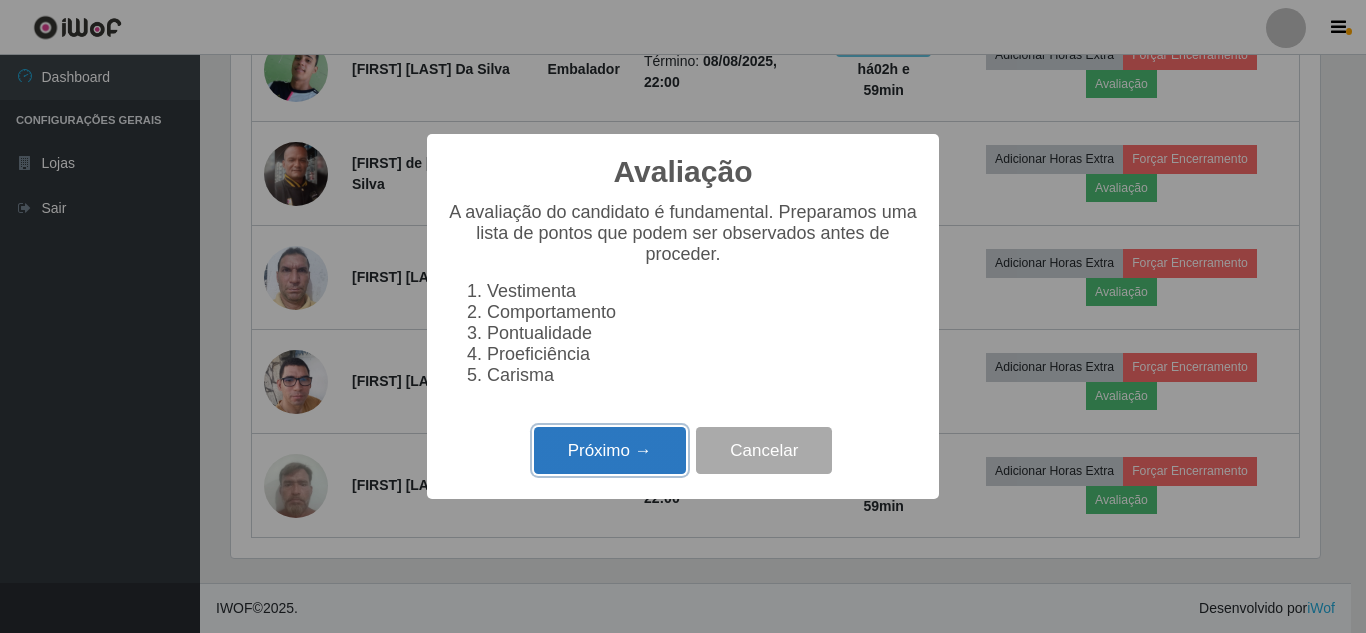click on "Próximo →" at bounding box center [610, 450] 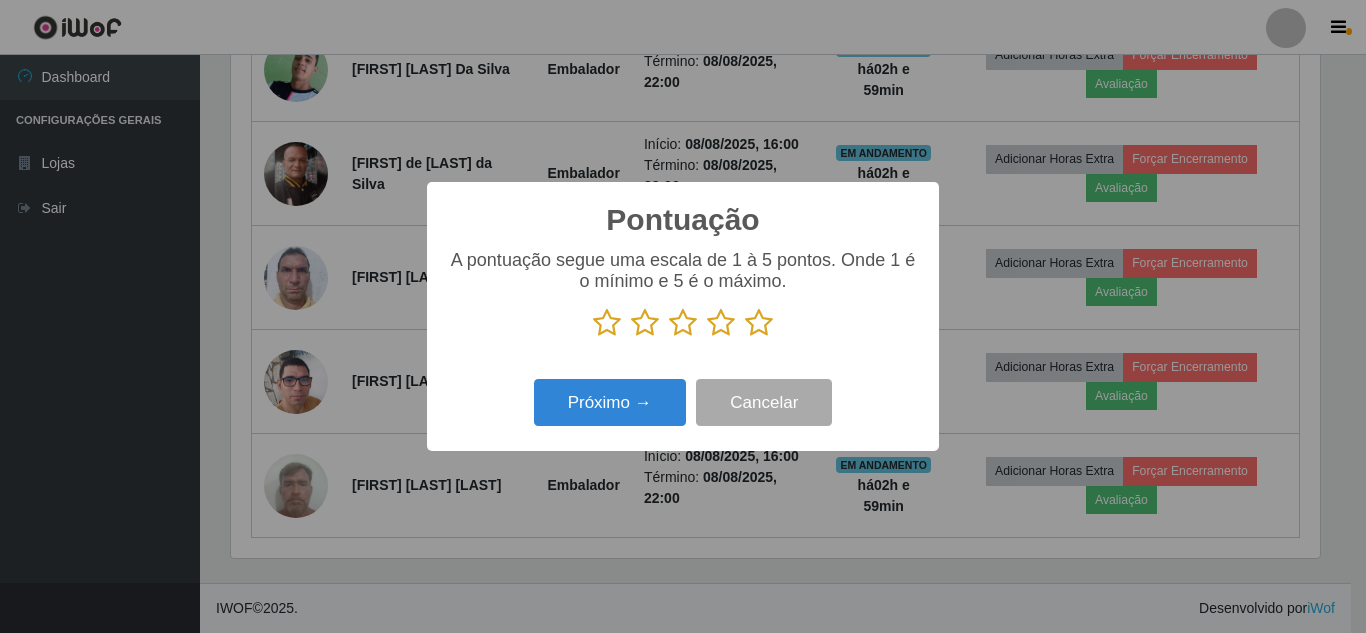 click at bounding box center (759, 323) 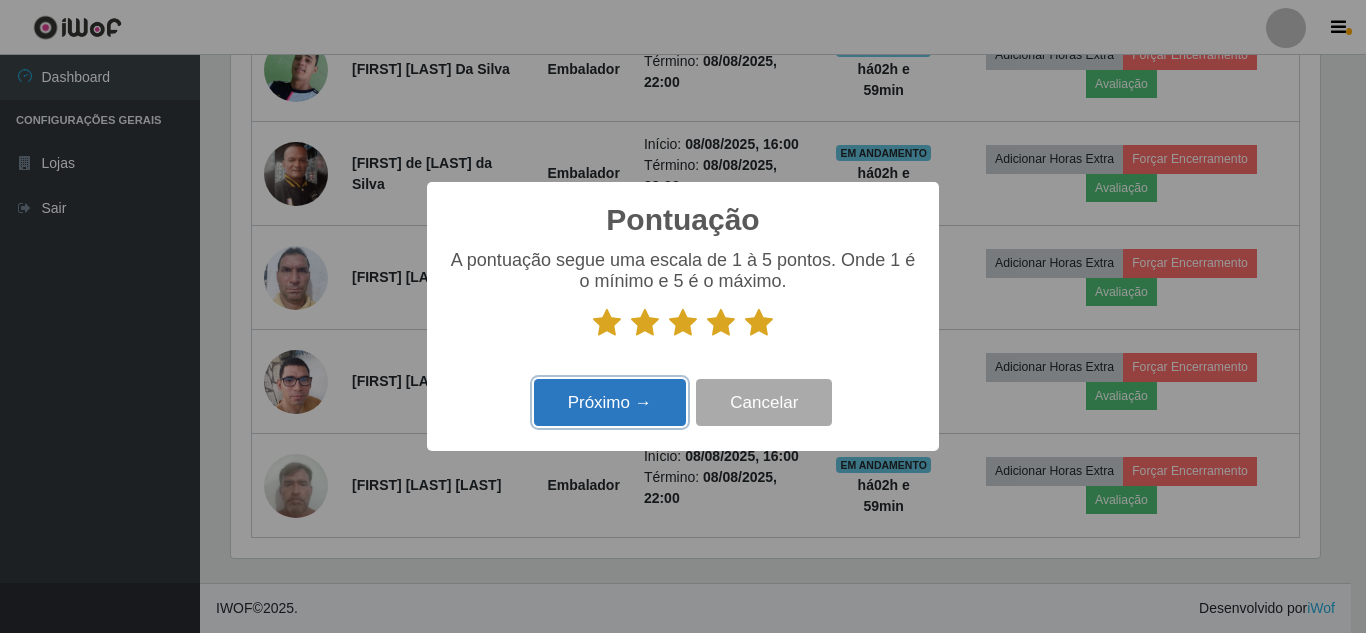 click on "Próximo →" at bounding box center (610, 402) 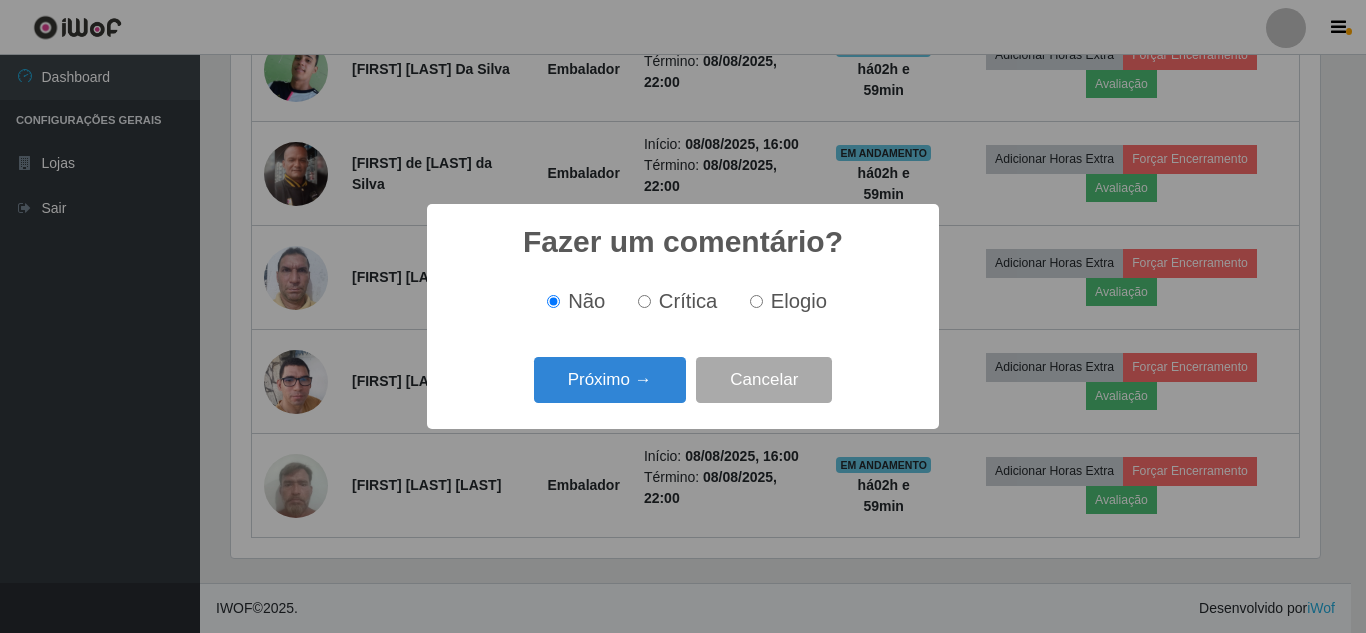 click on "Próximo →" at bounding box center (610, 380) 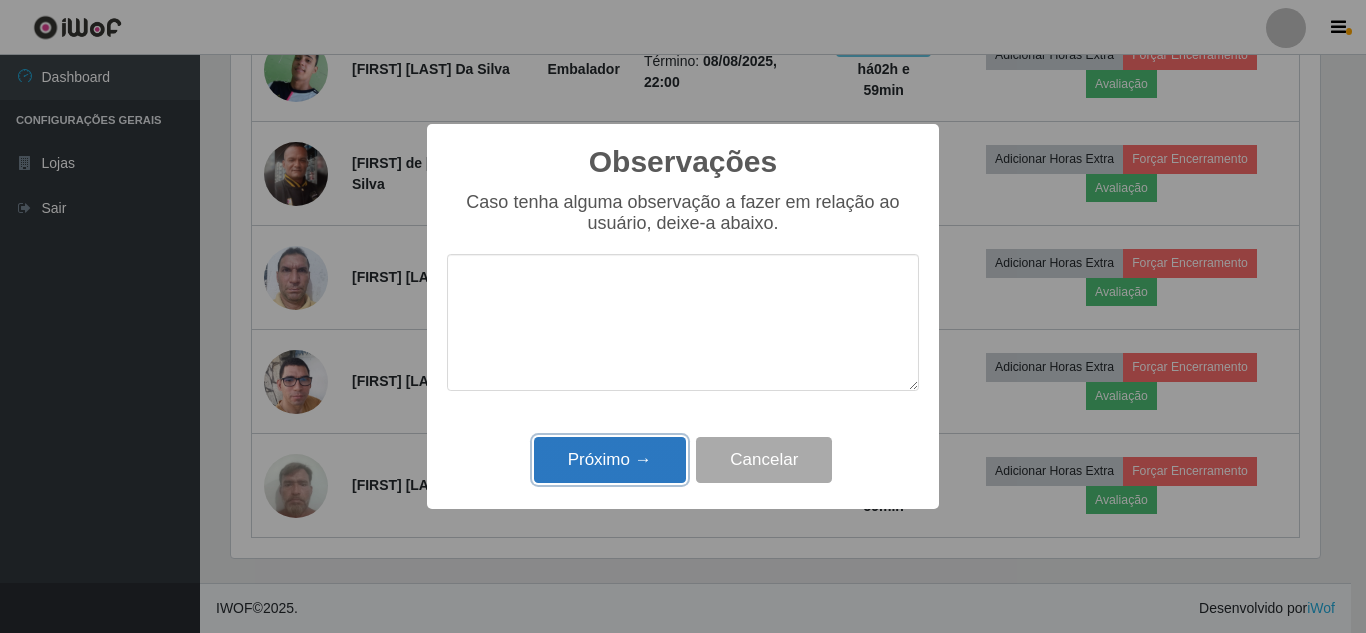 click on "Próximo →" at bounding box center (610, 460) 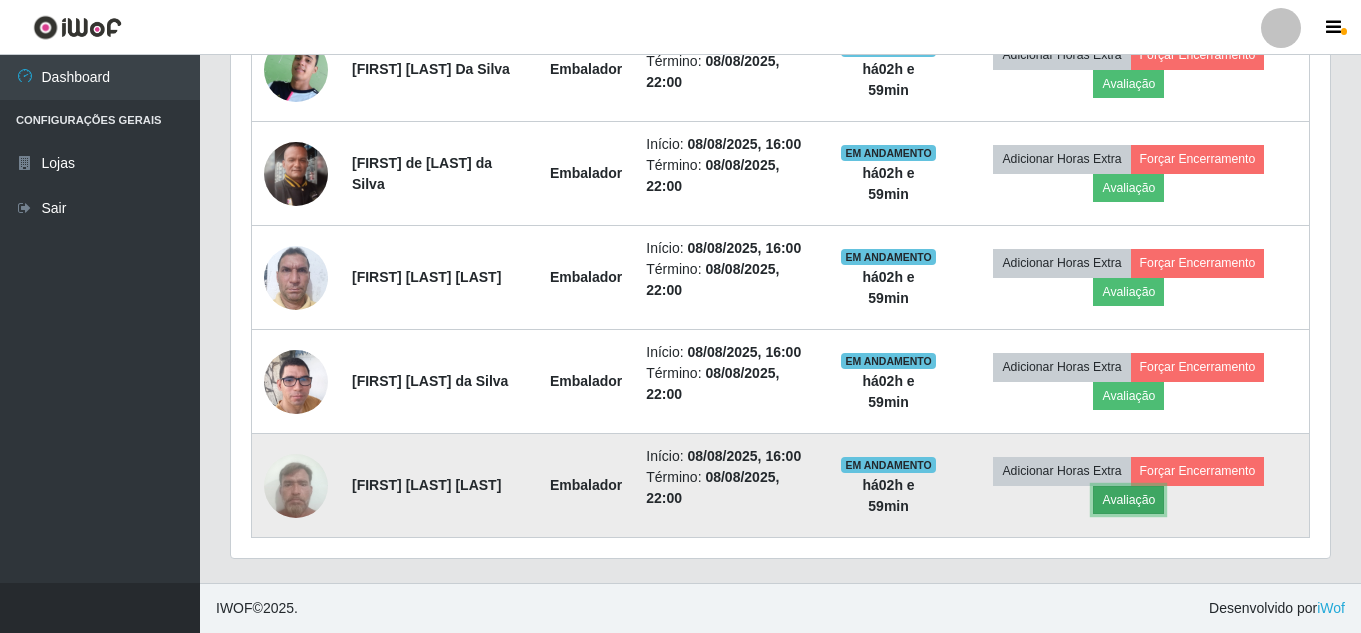 click on "Avaliação" at bounding box center [1128, 500] 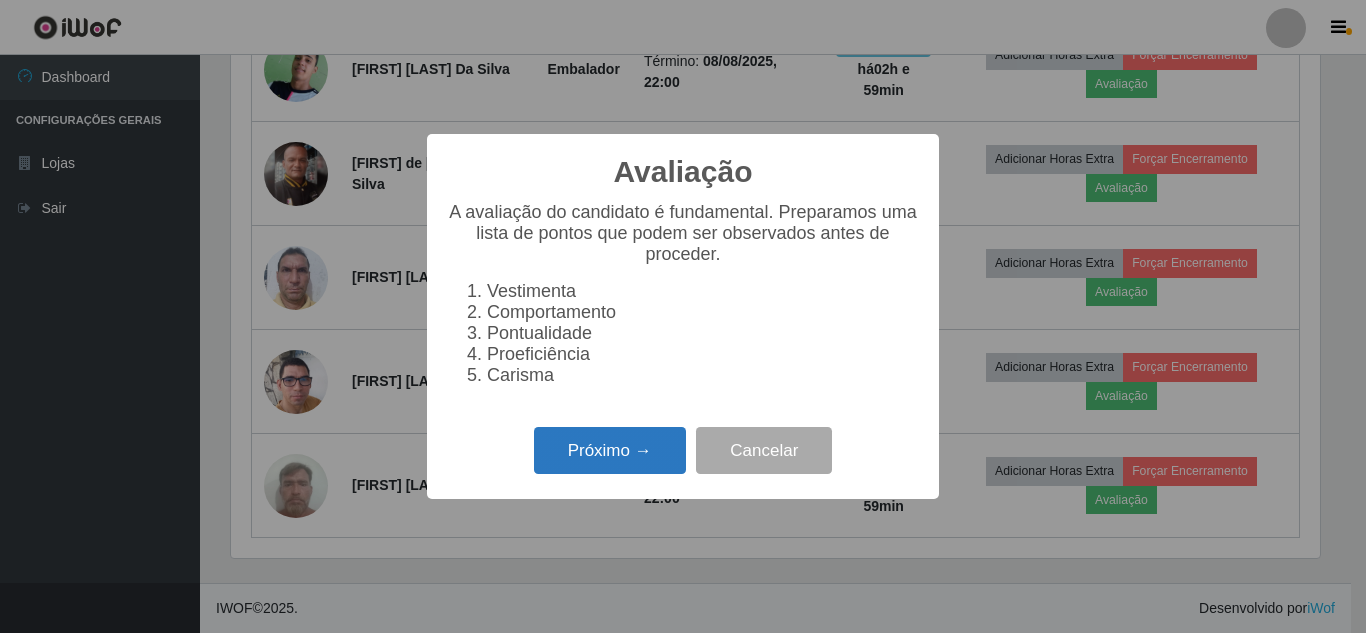 click on "Próximo →" at bounding box center (610, 450) 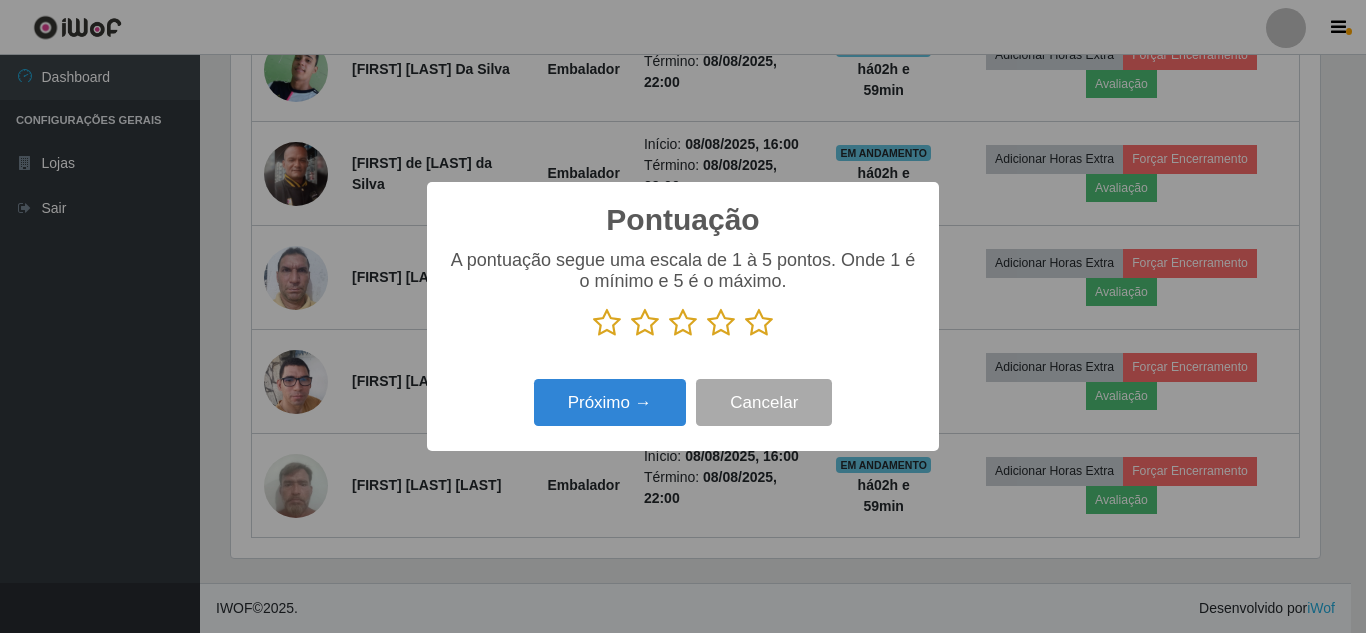 click at bounding box center [759, 323] 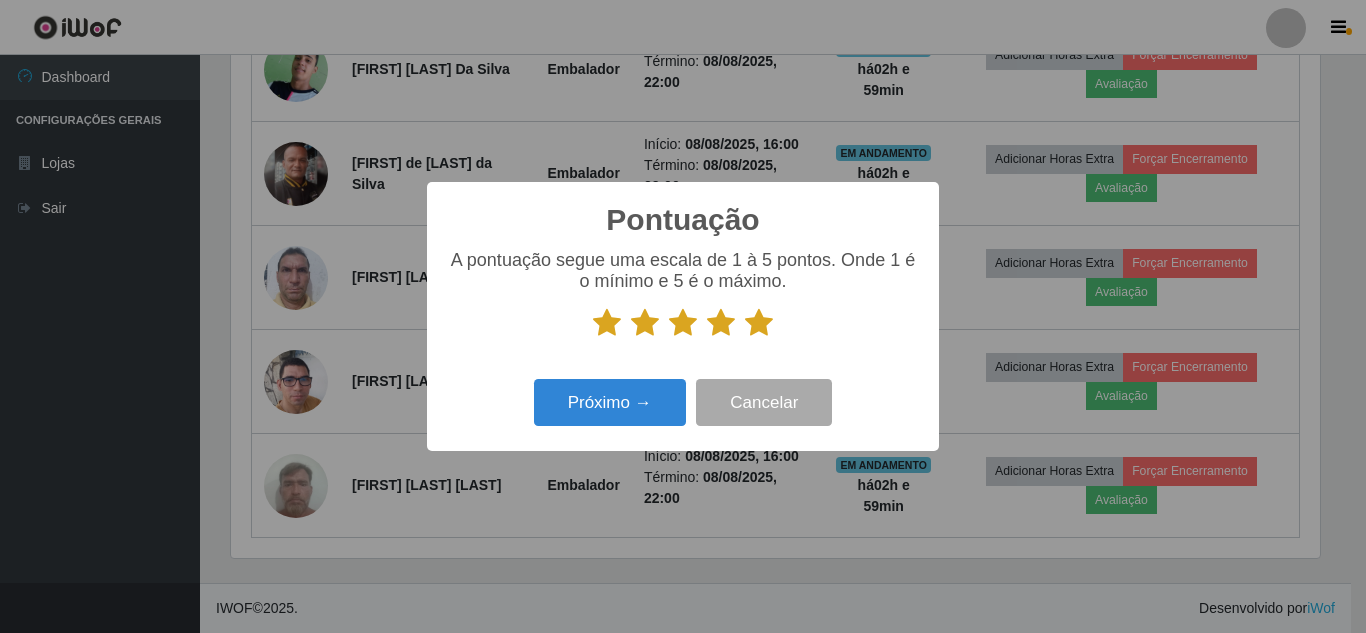 click on "Próximo → Cancelar" at bounding box center [683, 402] 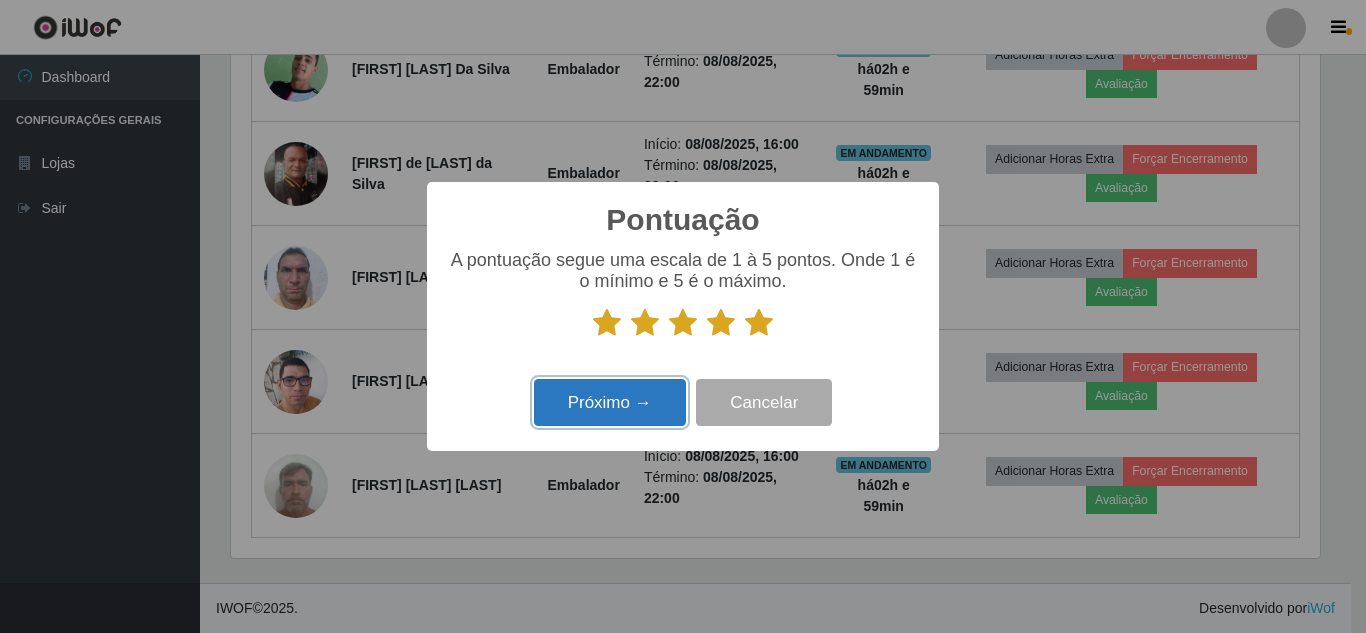 click on "Próximo →" at bounding box center [610, 402] 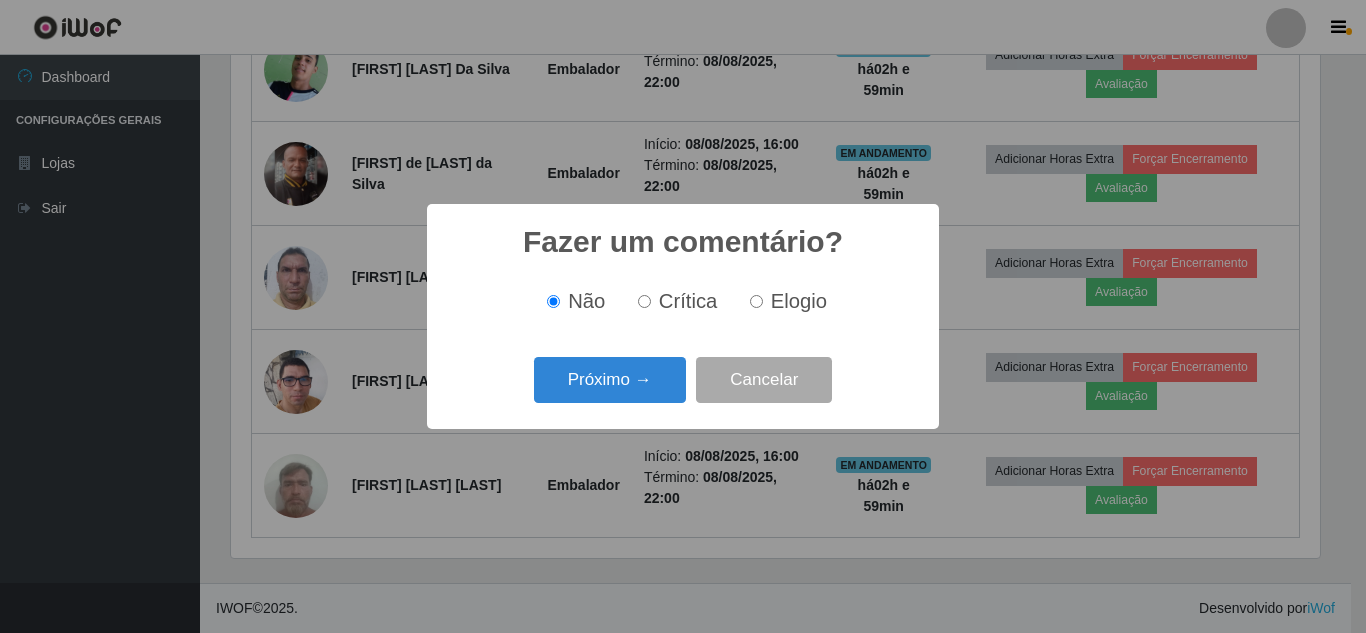 click on "Próximo →" at bounding box center (610, 380) 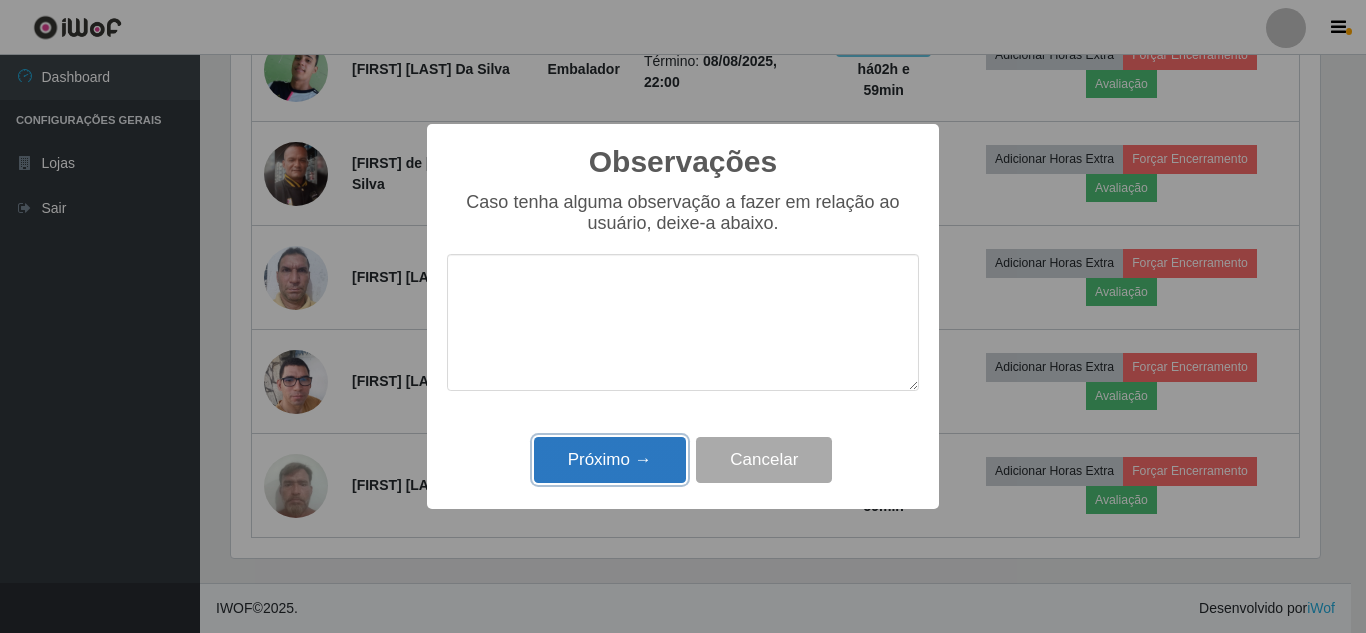 click on "Próximo →" at bounding box center [610, 460] 